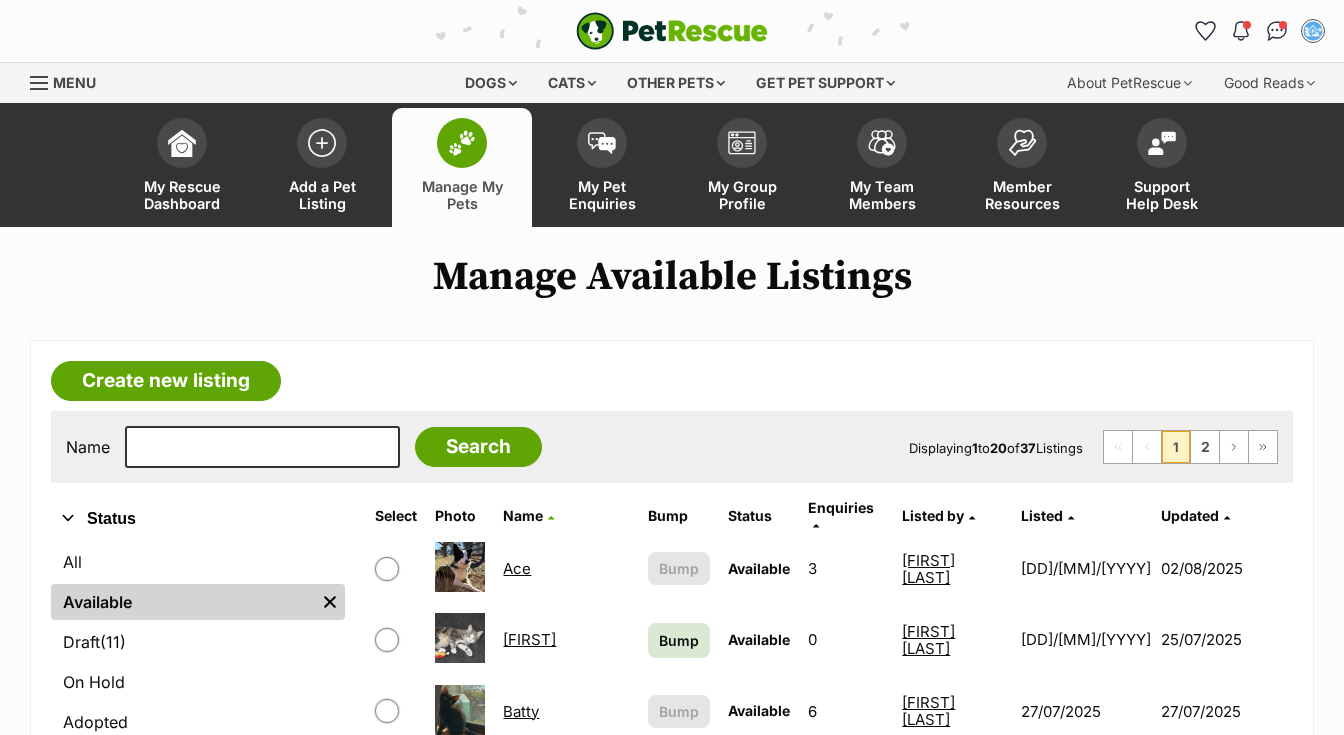 scroll, scrollTop: 0, scrollLeft: 0, axis: both 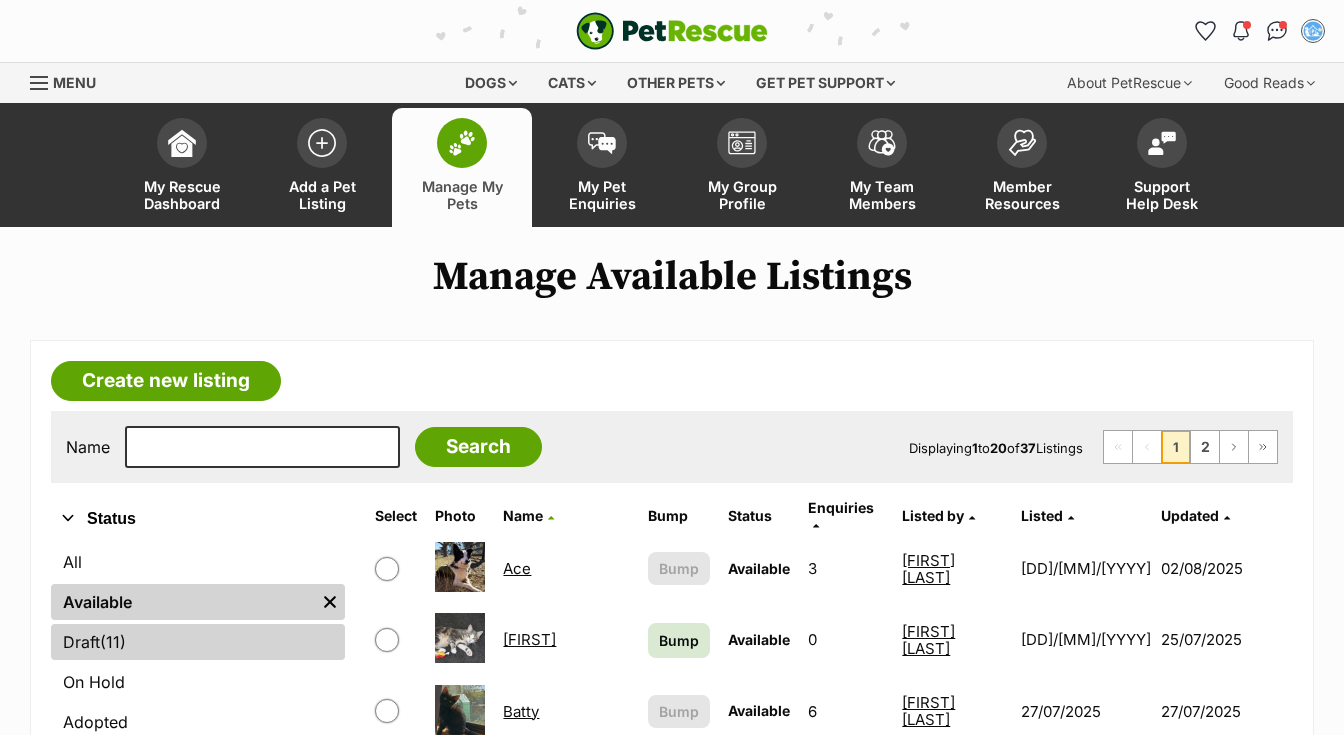 click on "(11)" at bounding box center (113, 642) 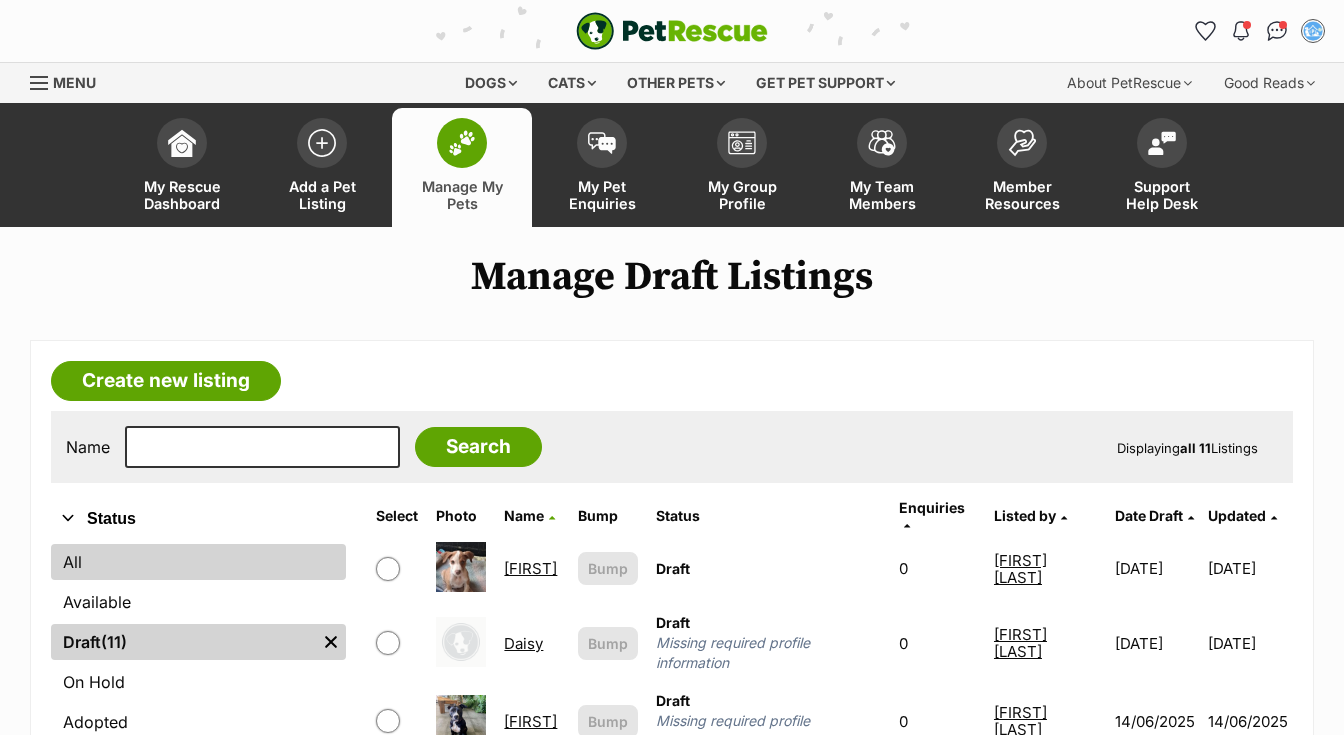 scroll, scrollTop: 0, scrollLeft: 0, axis: both 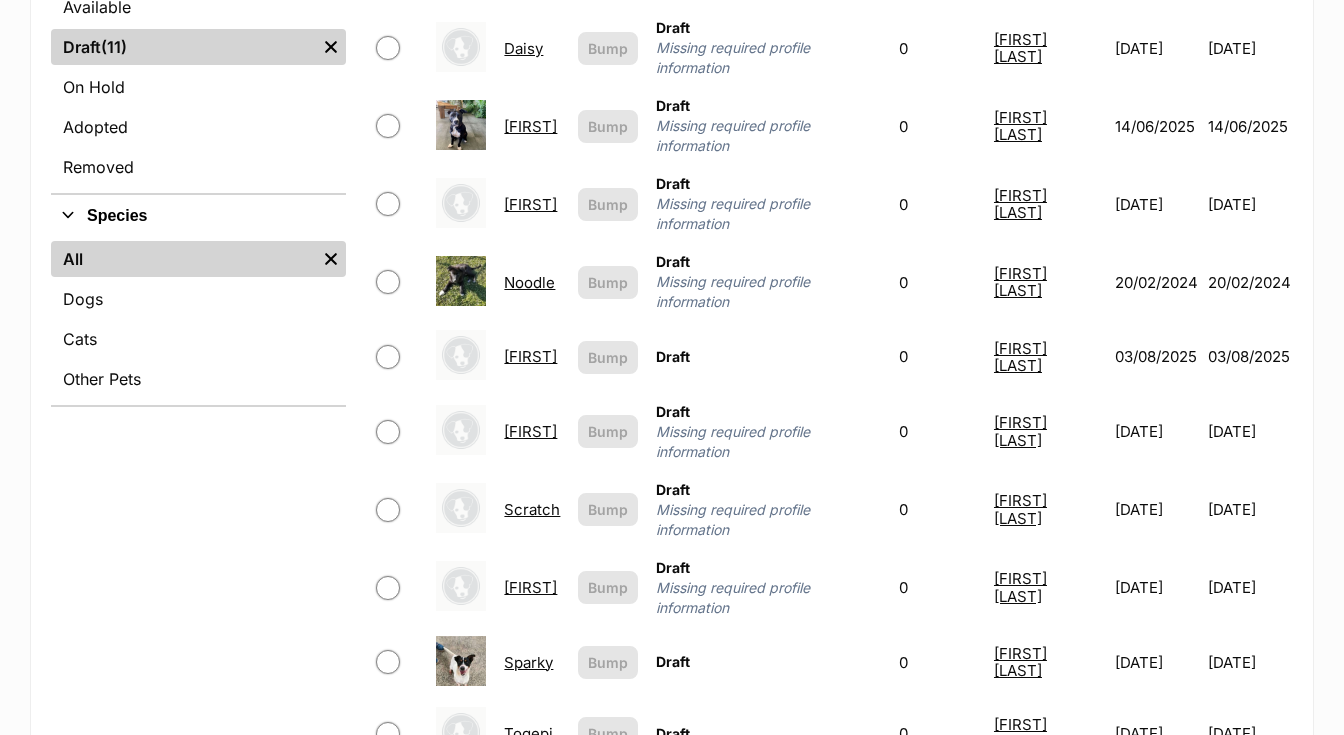 click on "[FIRST]" at bounding box center (530, 356) 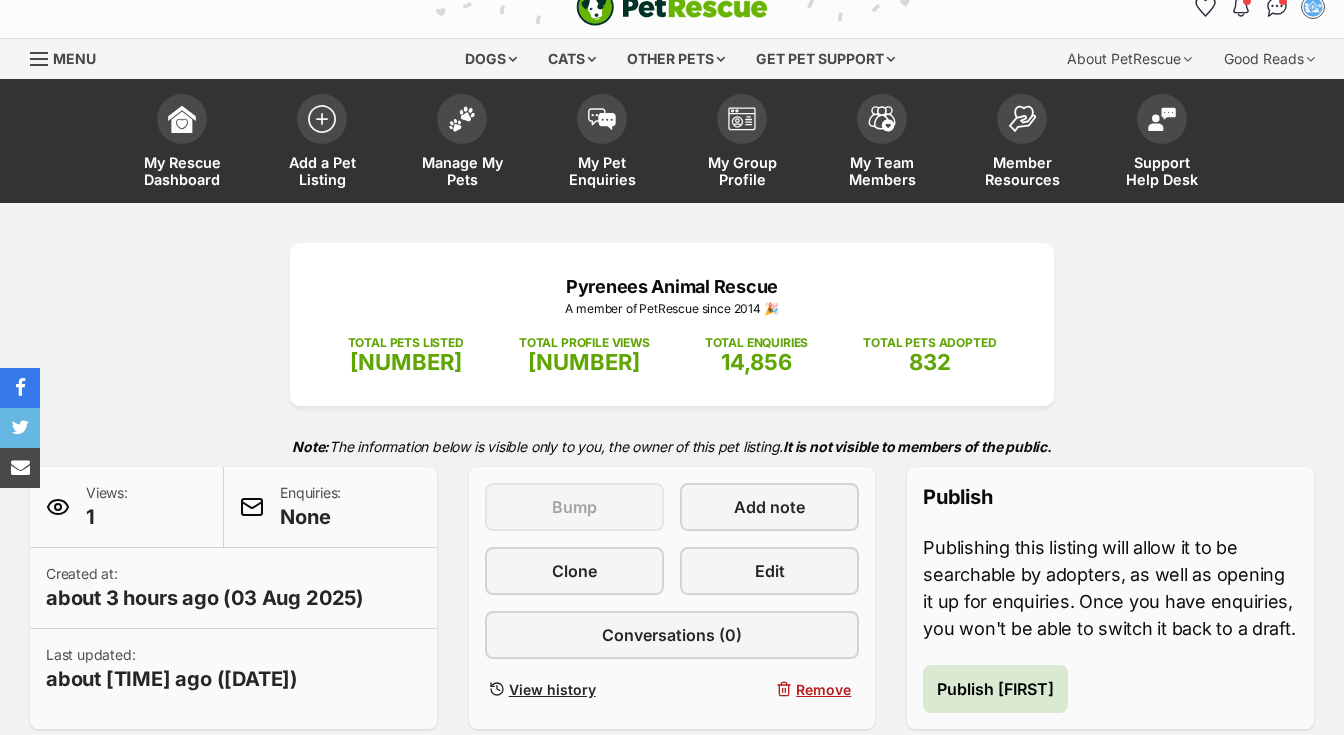 scroll, scrollTop: 286, scrollLeft: 0, axis: vertical 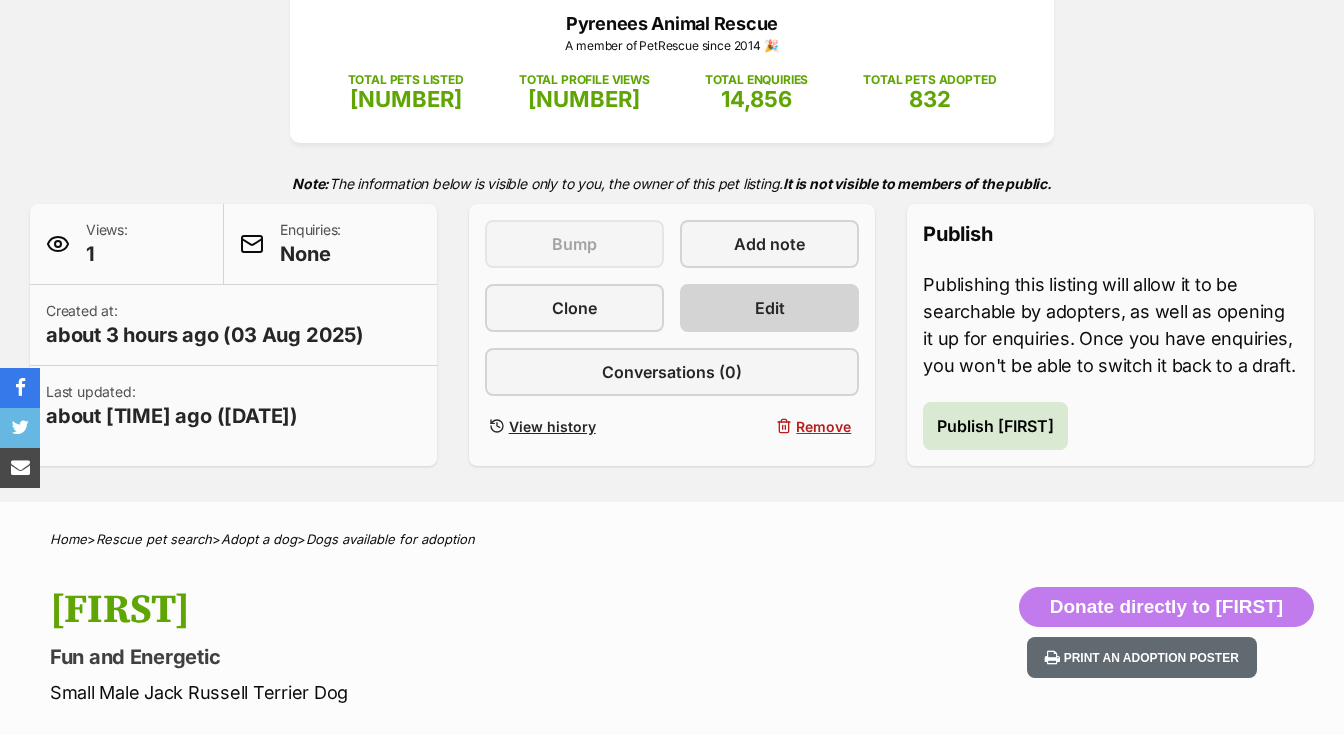 click on "Edit" at bounding box center [769, 308] 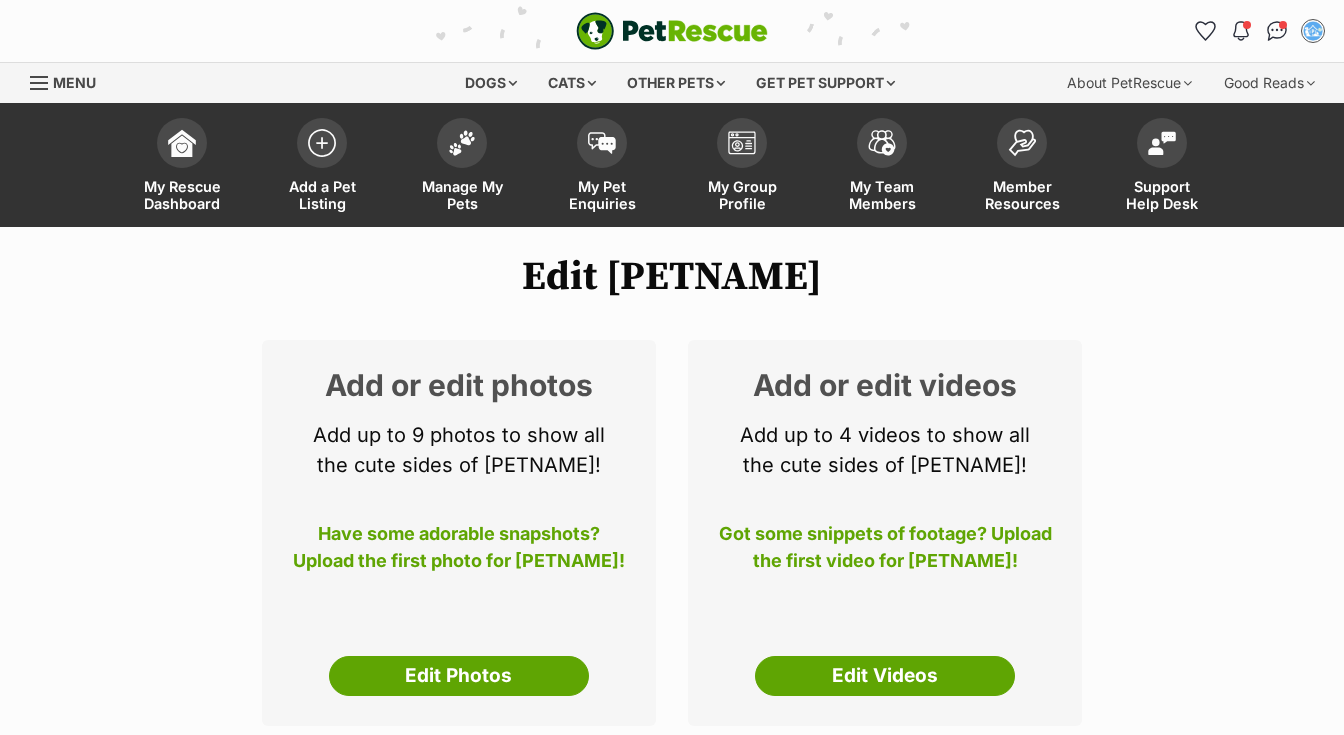 scroll, scrollTop: 636, scrollLeft: 0, axis: vertical 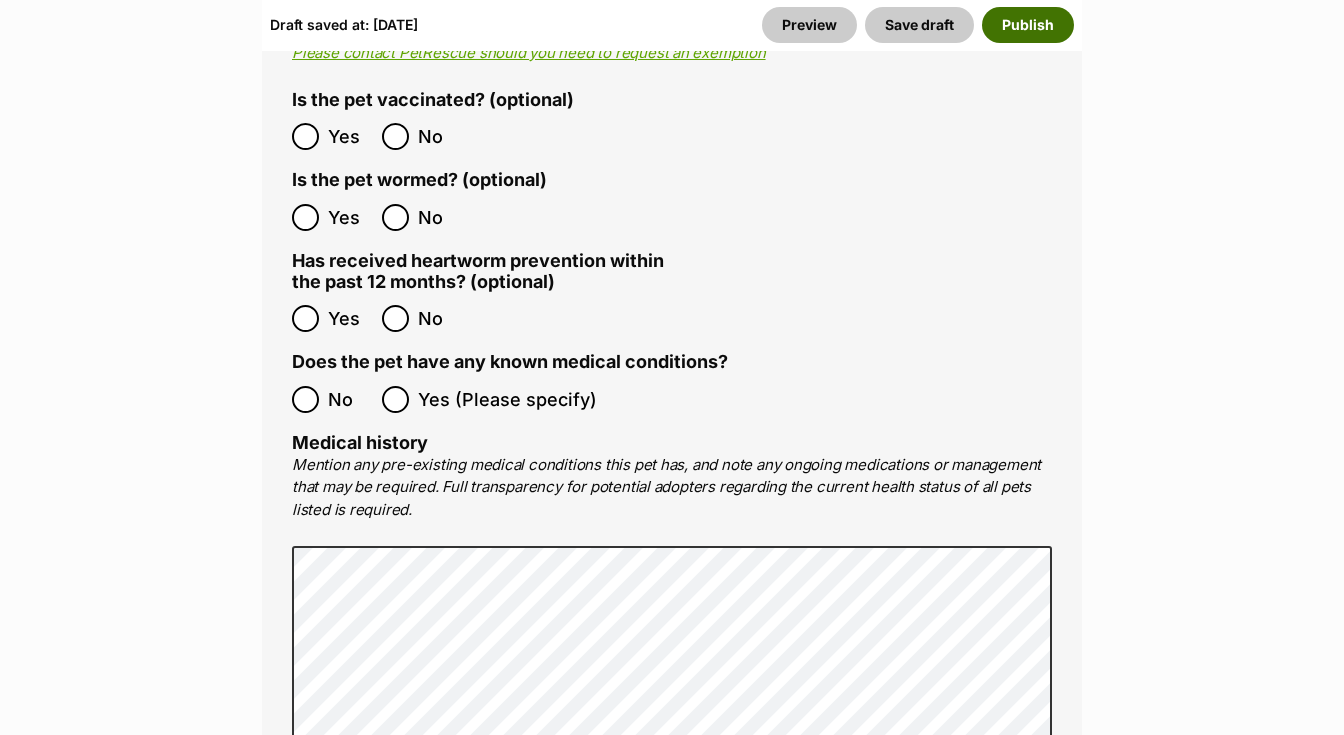 click on "Publish" at bounding box center [1028, 25] 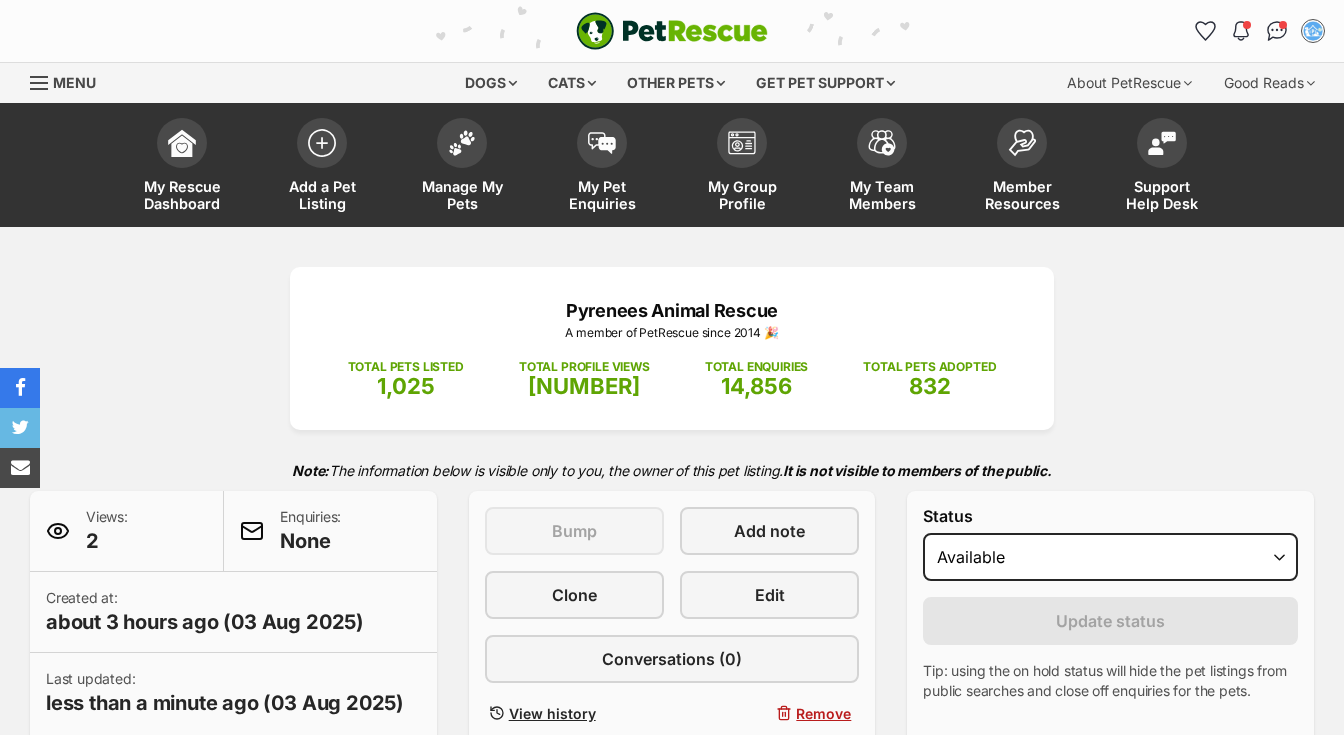 scroll, scrollTop: 0, scrollLeft: 0, axis: both 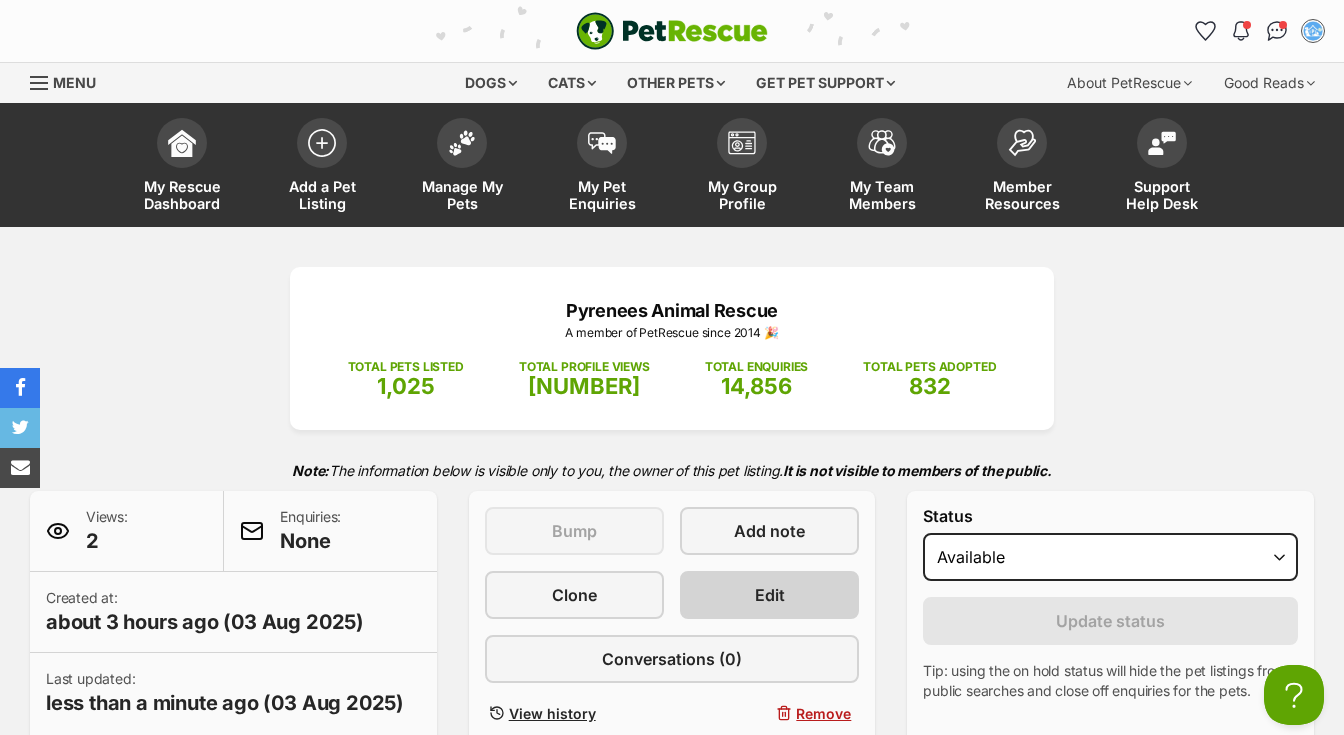 click on "Edit" at bounding box center (769, 595) 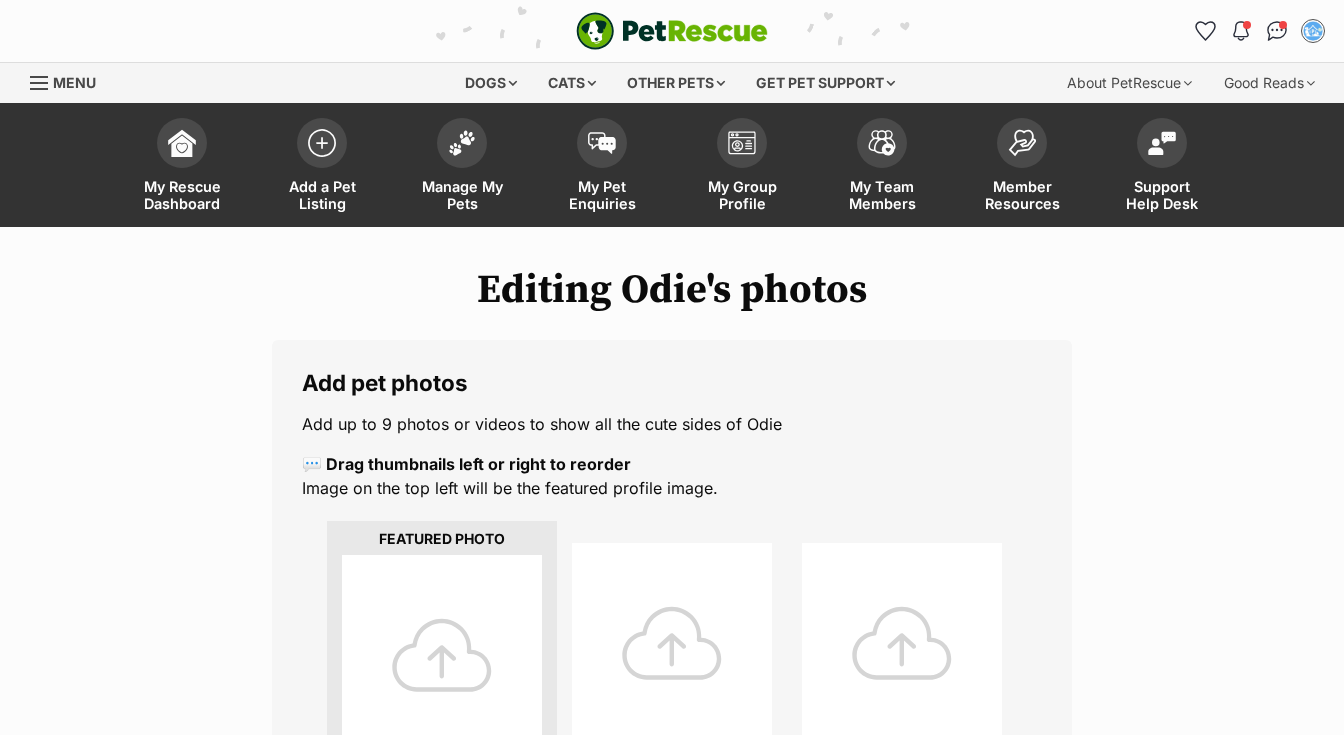 click at bounding box center [442, 655] 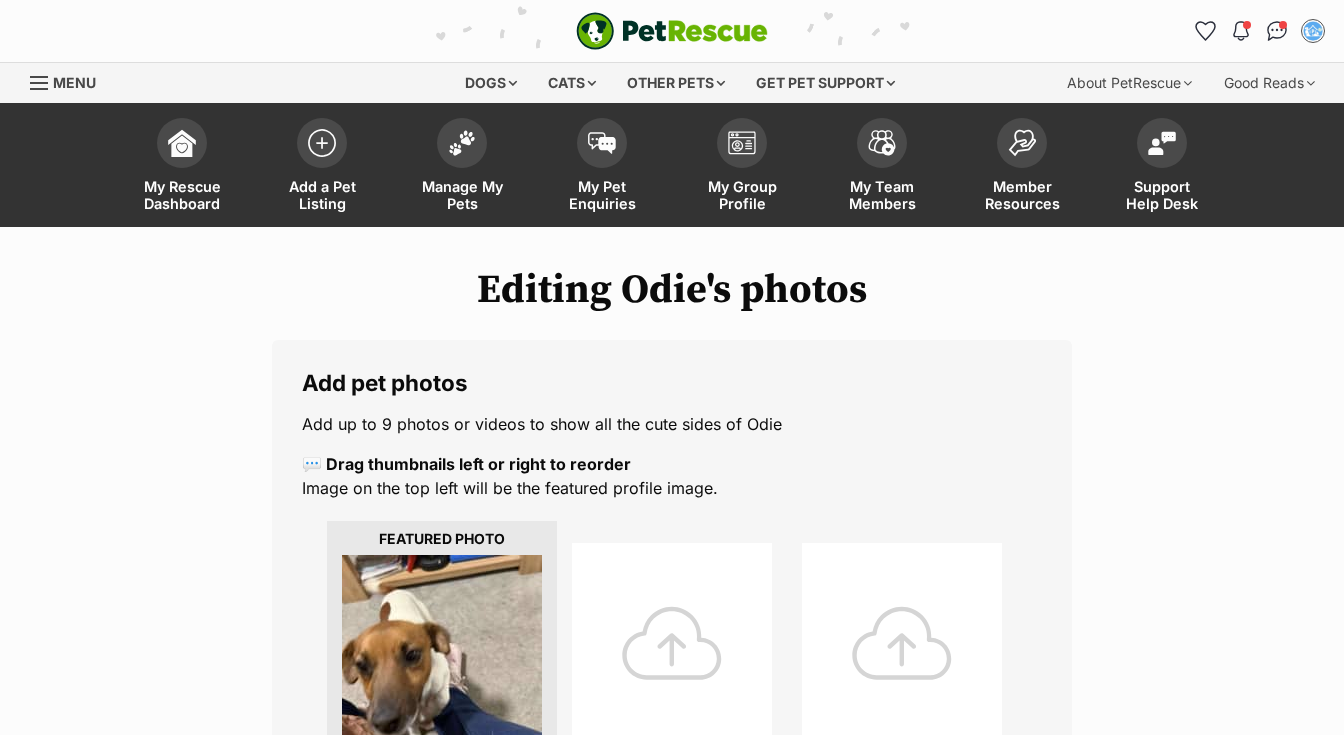 click at bounding box center (672, 643) 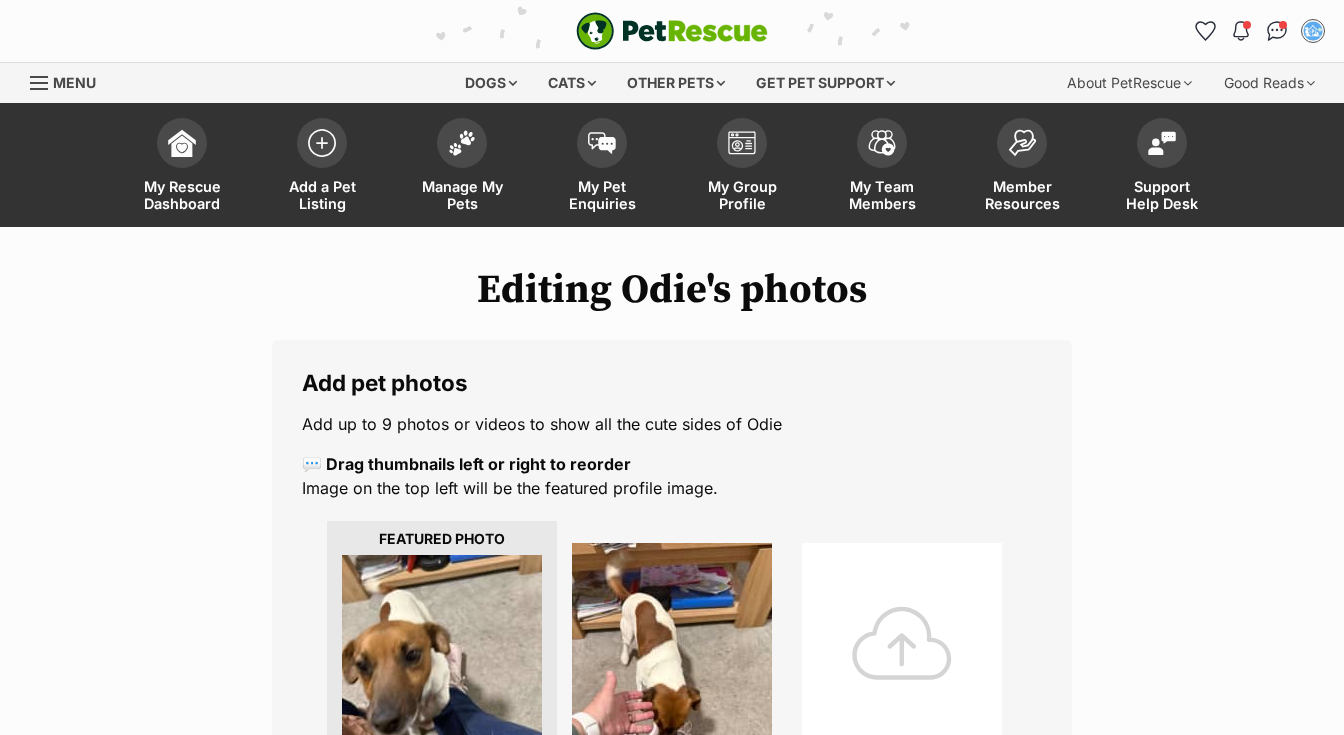 click at bounding box center (902, 643) 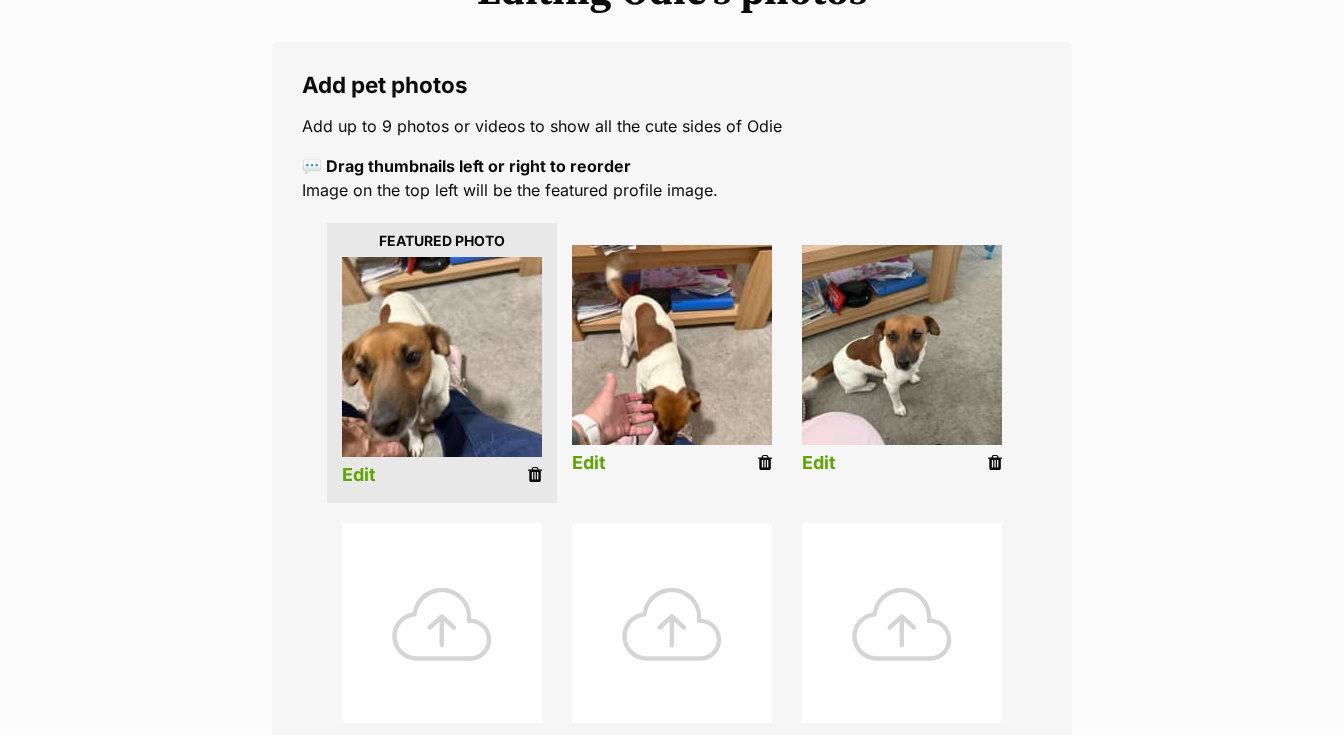 scroll, scrollTop: 342, scrollLeft: 0, axis: vertical 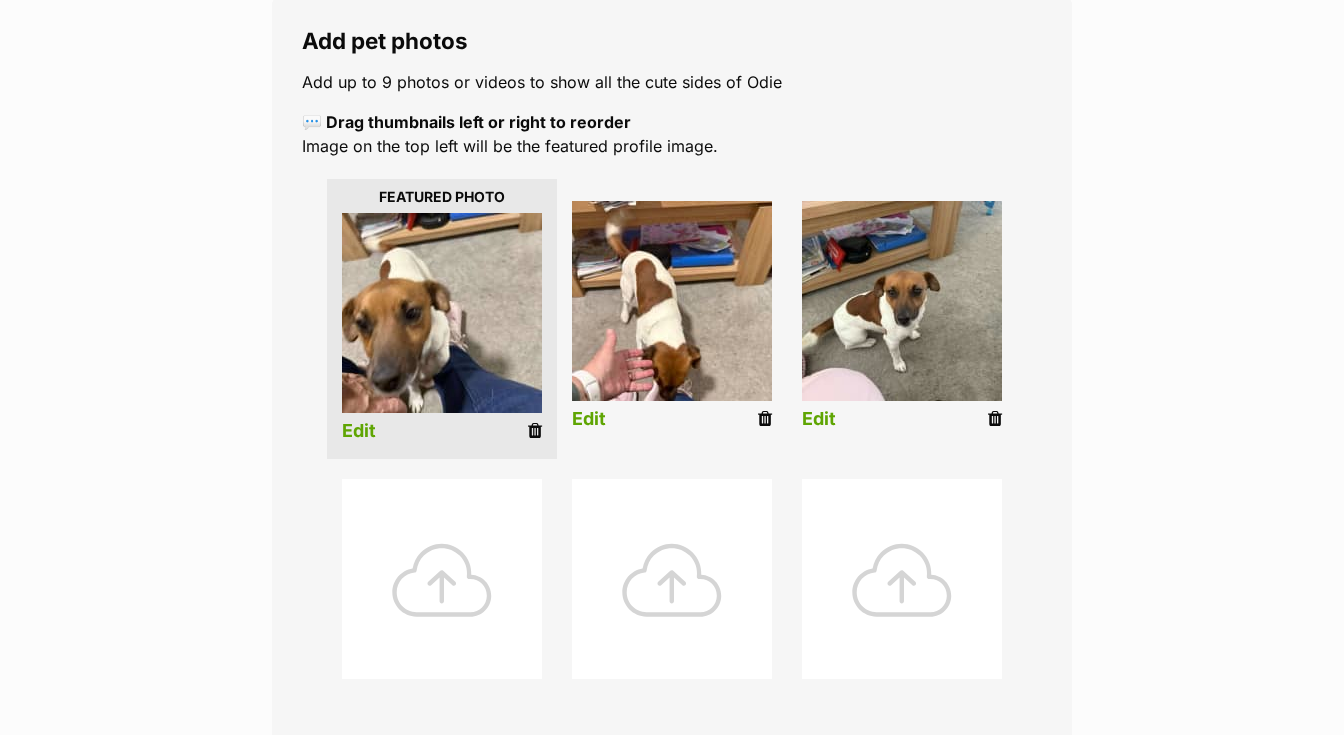 click at bounding box center (442, 579) 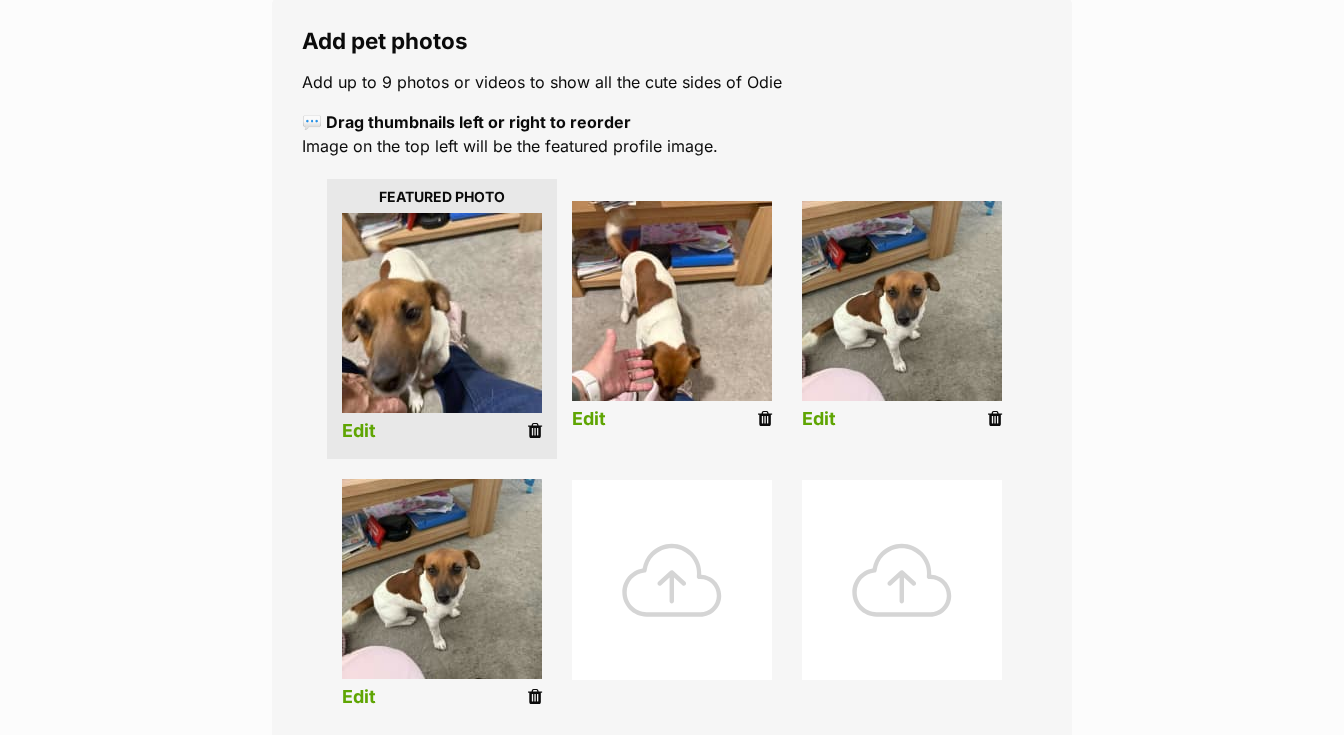 click at bounding box center [535, 697] 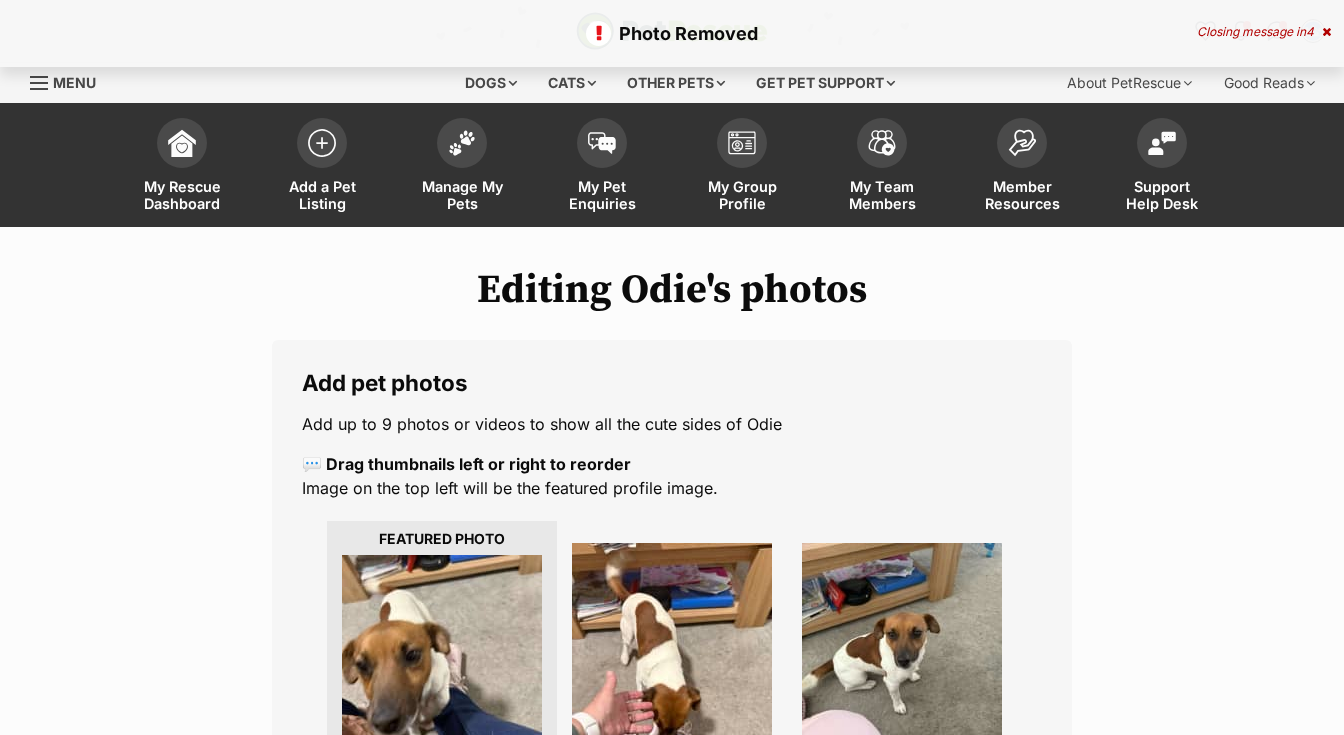 scroll, scrollTop: 0, scrollLeft: 0, axis: both 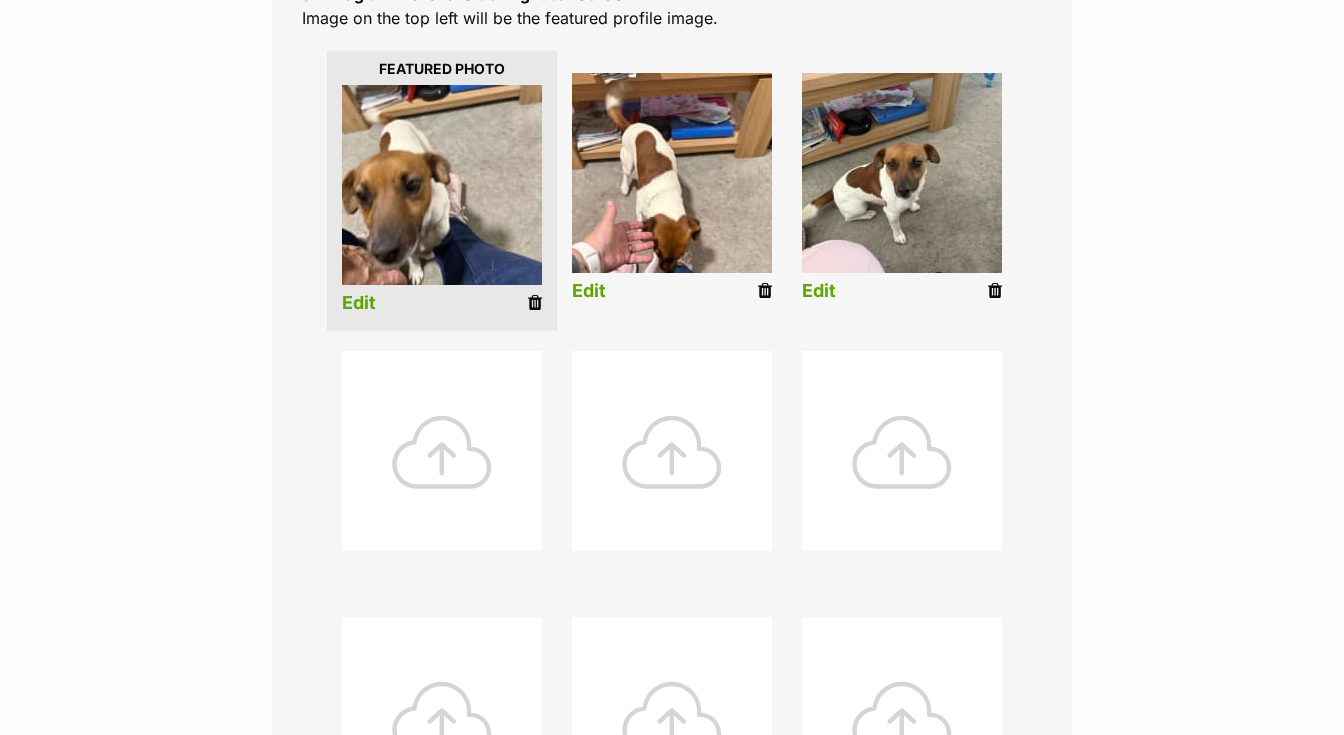 click at bounding box center [442, 451] 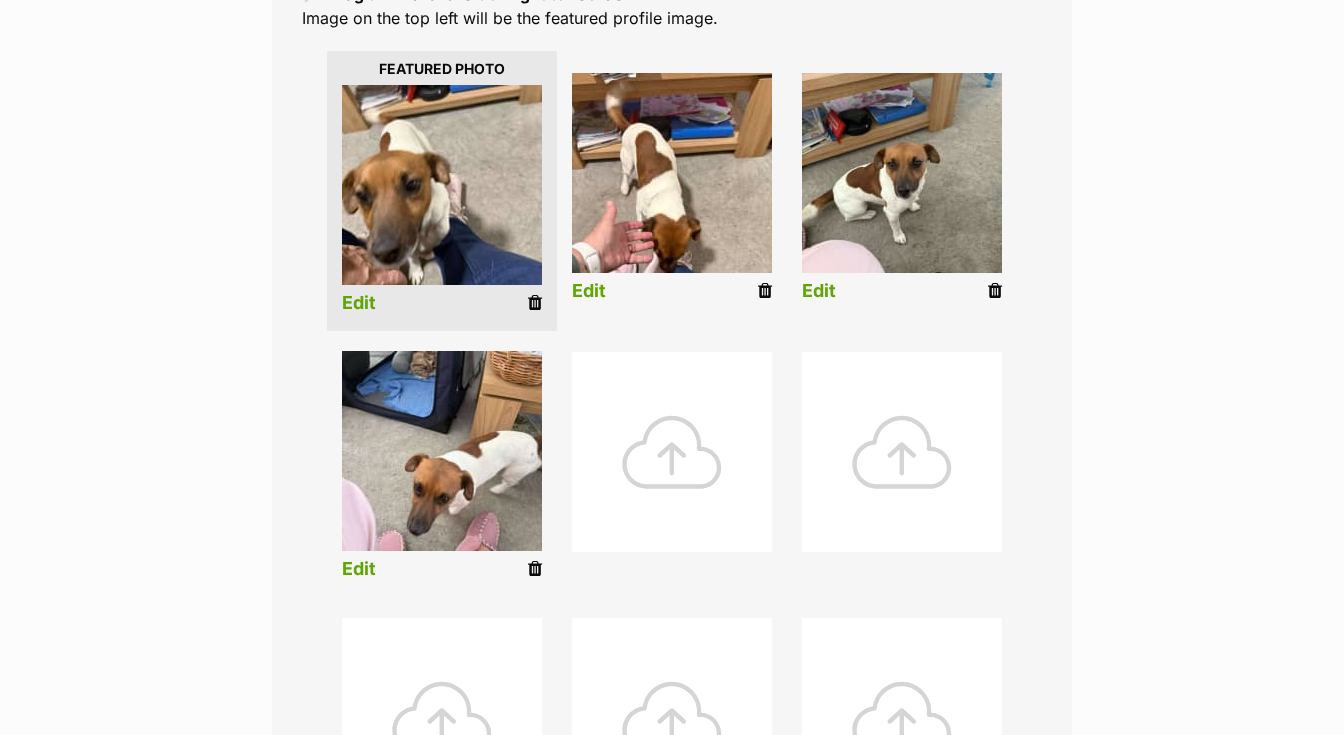 click at bounding box center [672, 452] 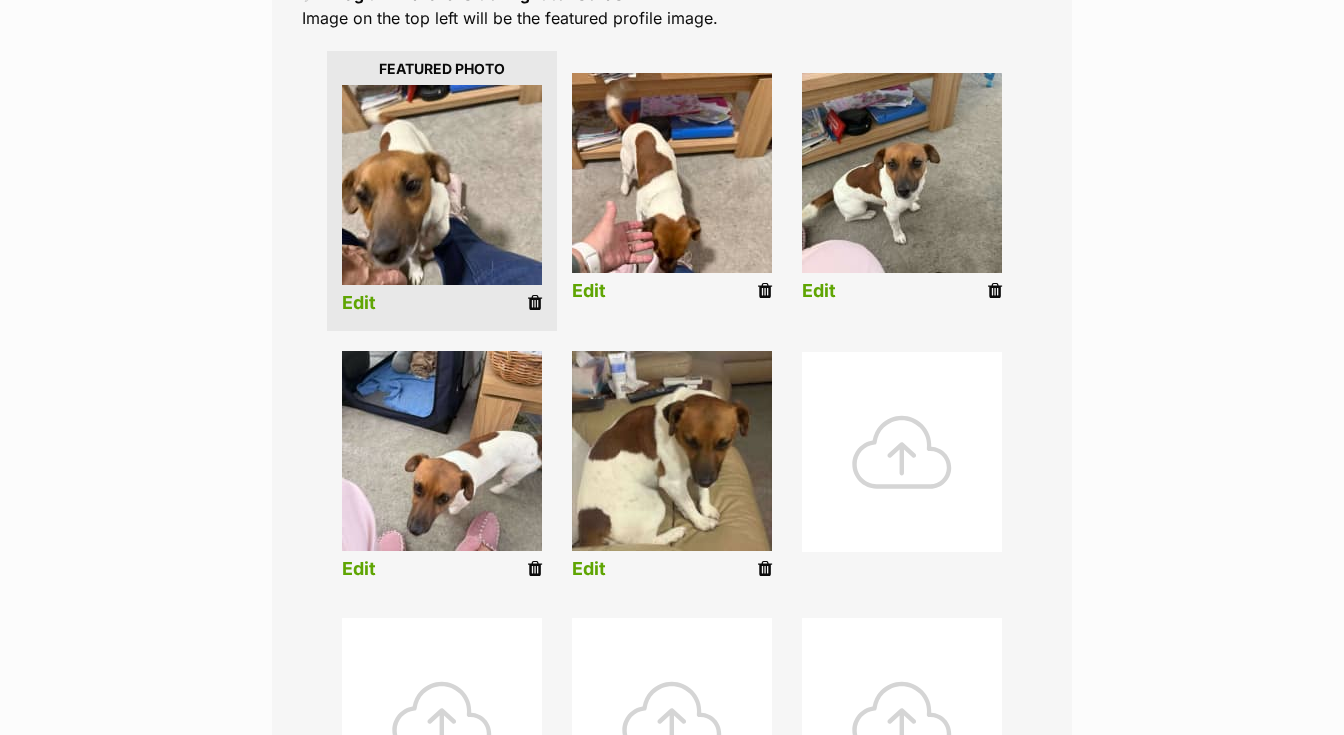 click at bounding box center [902, 452] 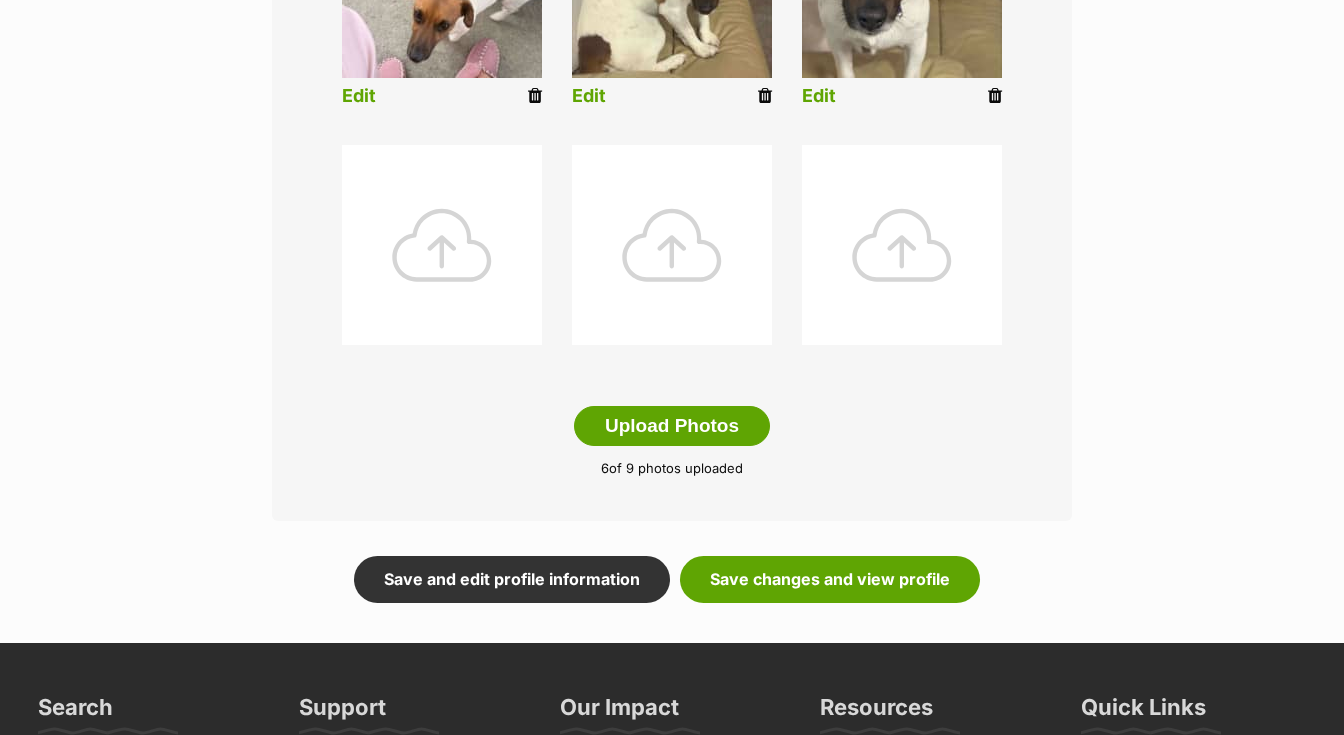 scroll, scrollTop: 965, scrollLeft: 0, axis: vertical 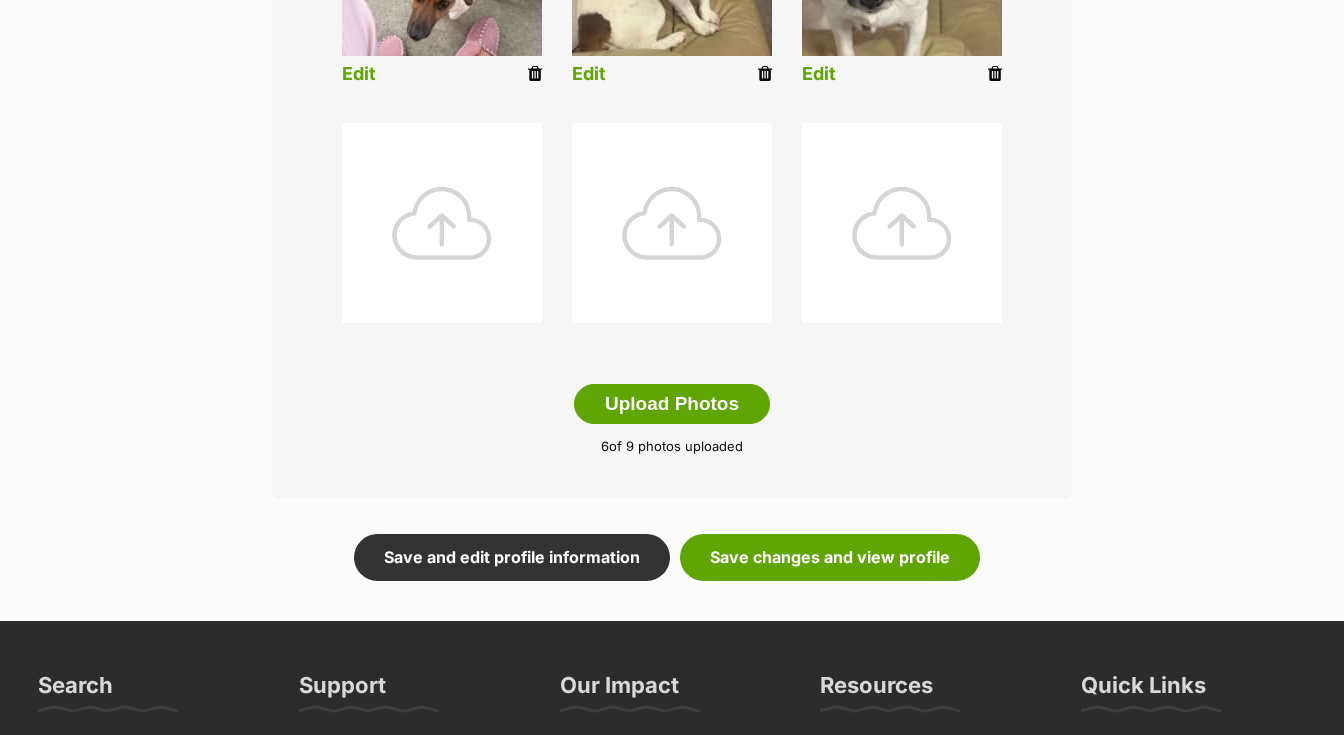 click at bounding box center (442, 223) 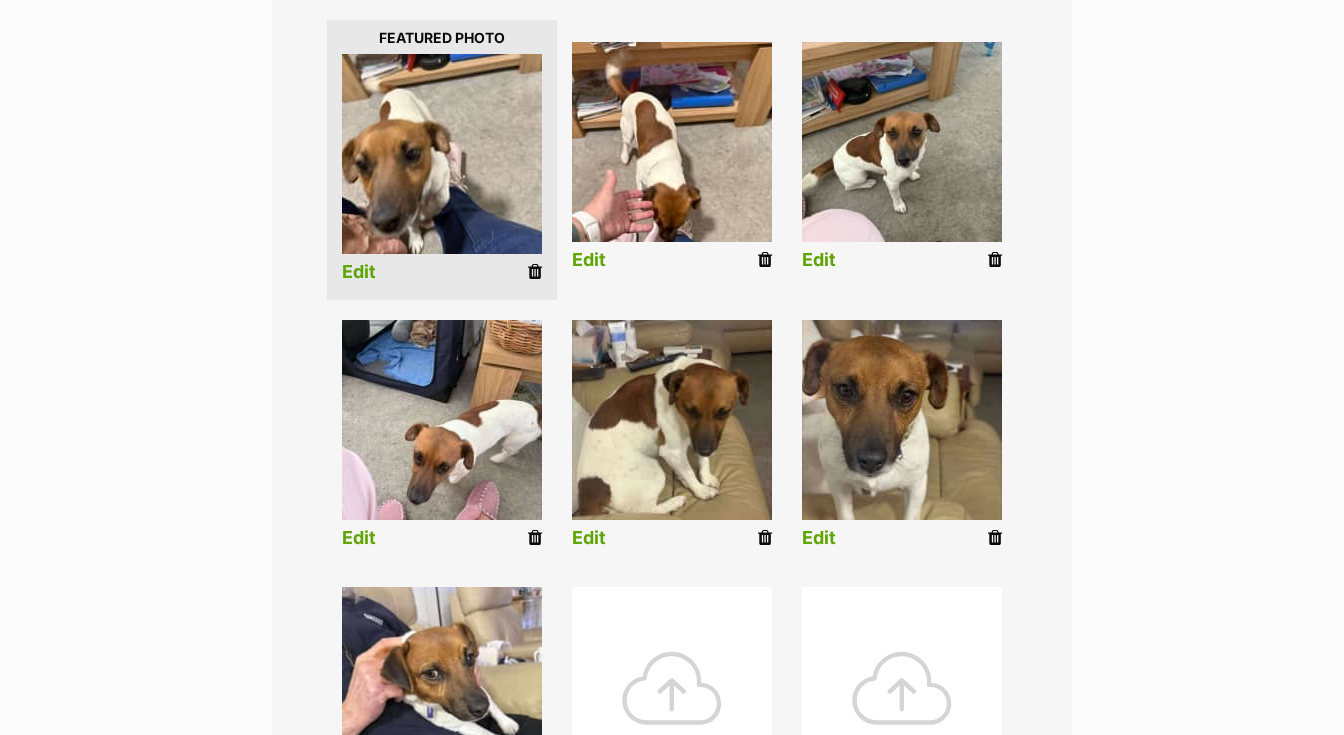 scroll, scrollTop: 467, scrollLeft: 0, axis: vertical 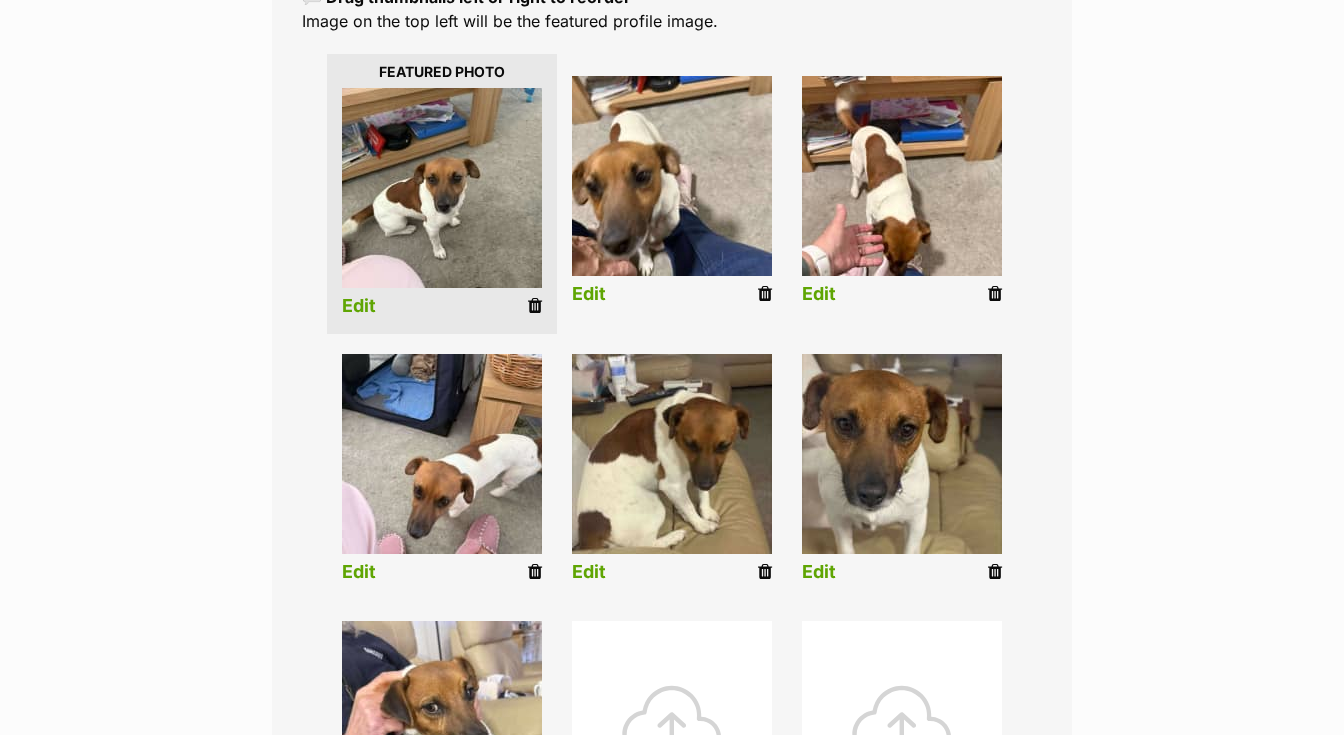 click on "Edit" at bounding box center (359, 306) 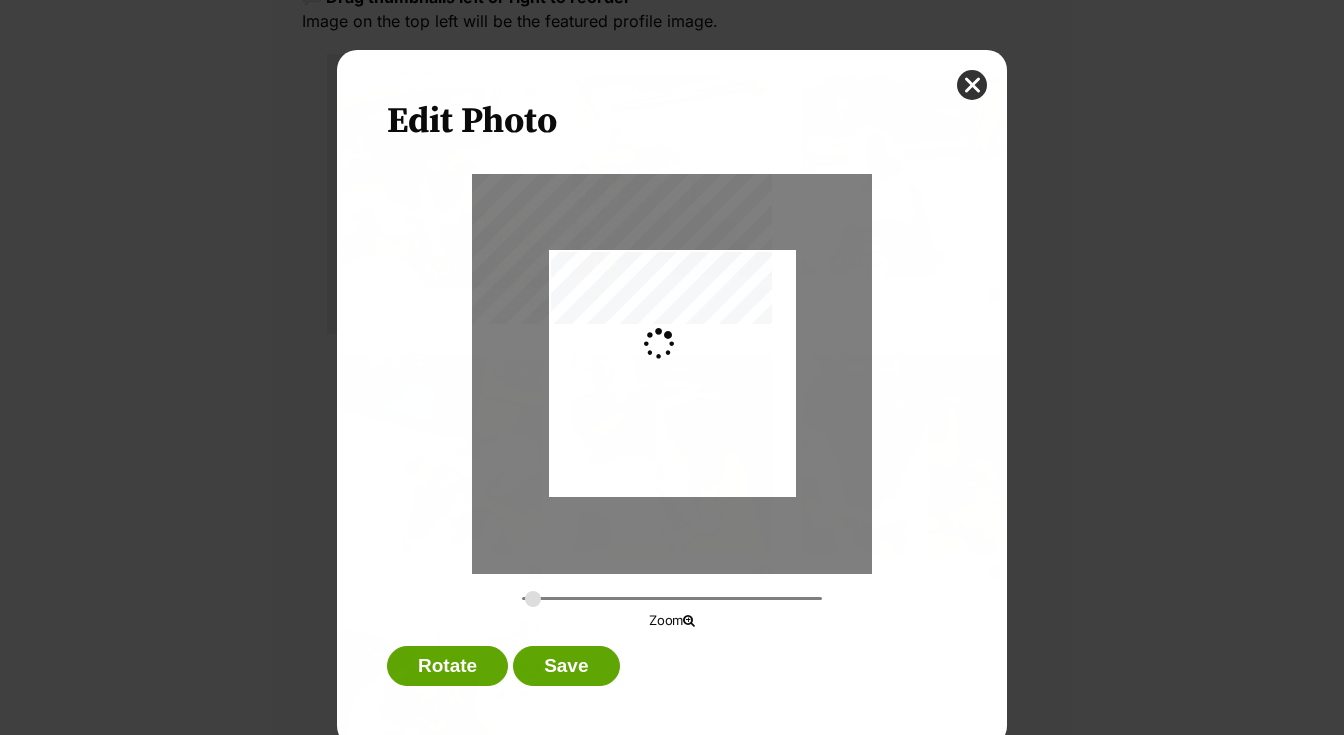 scroll, scrollTop: 0, scrollLeft: 0, axis: both 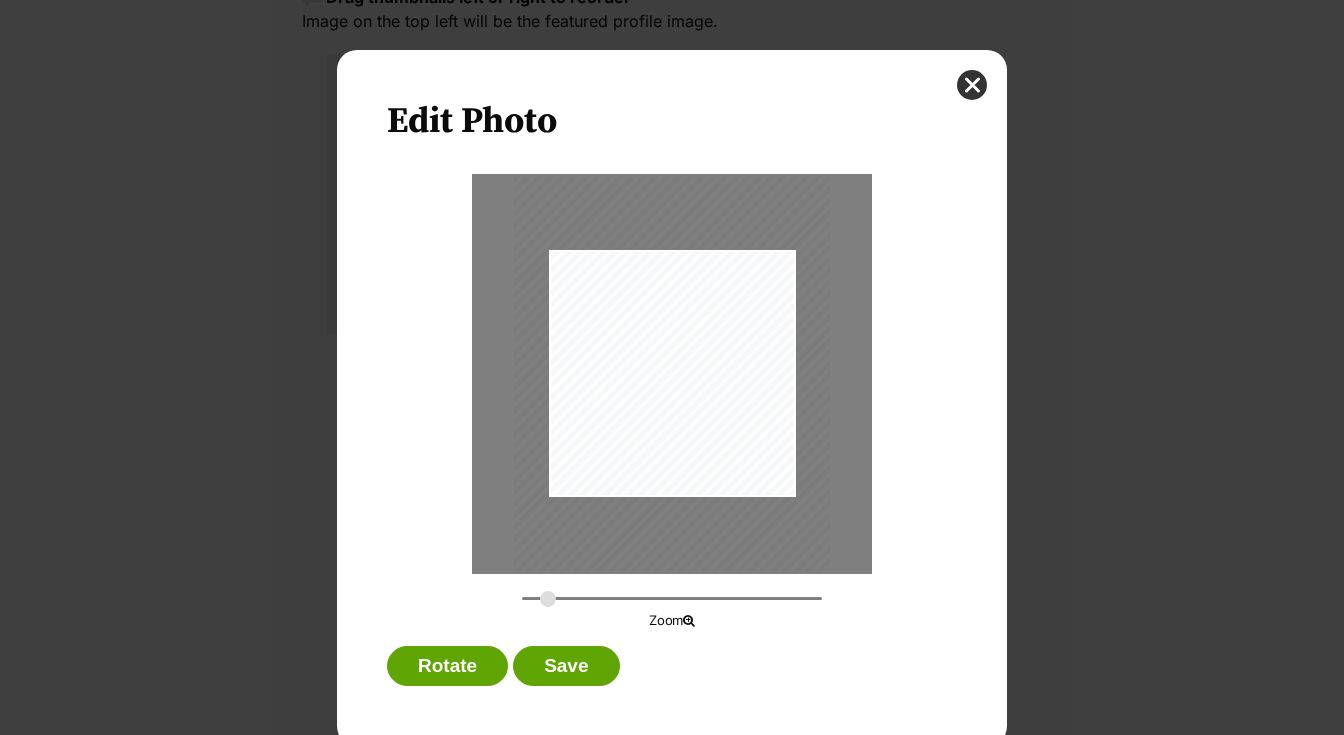 drag, startPoint x: 529, startPoint y: 593, endPoint x: 548, endPoint y: 592, distance: 19.026299 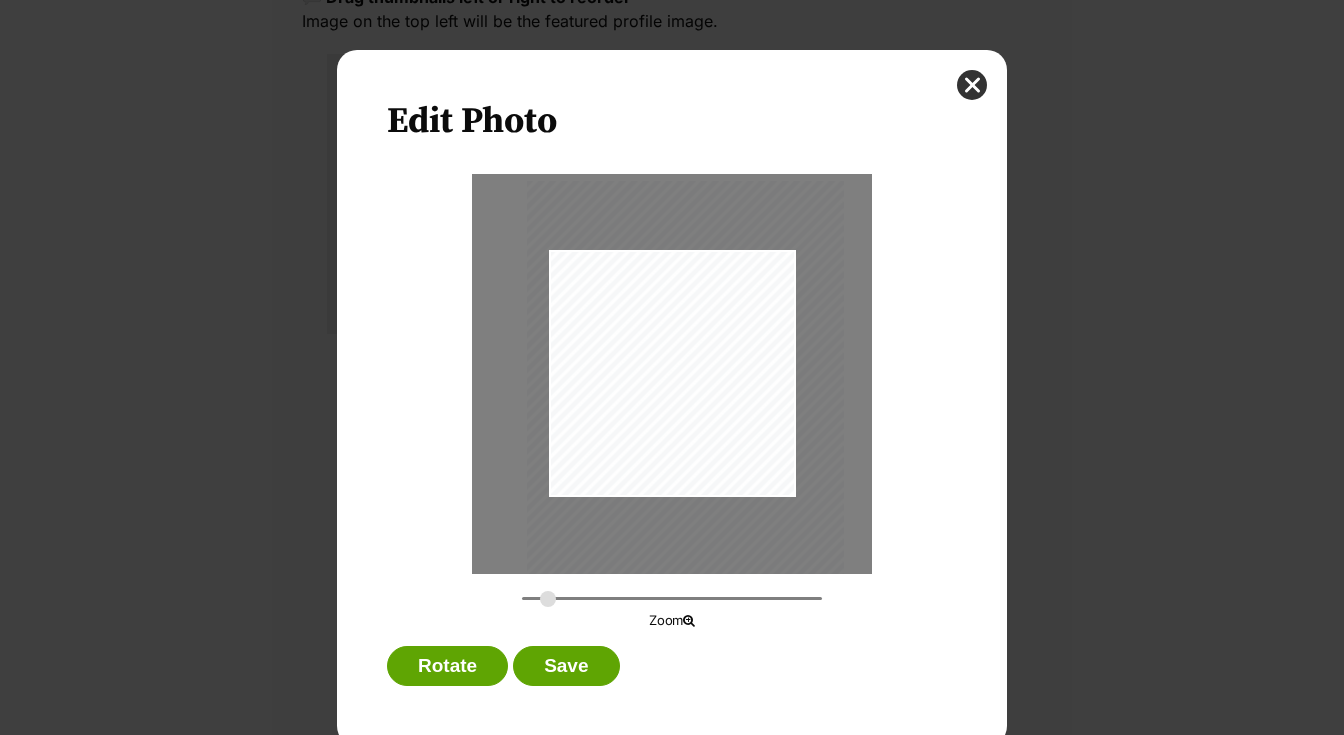 drag, startPoint x: 635, startPoint y: 470, endPoint x: 652, endPoint y: 470, distance: 17 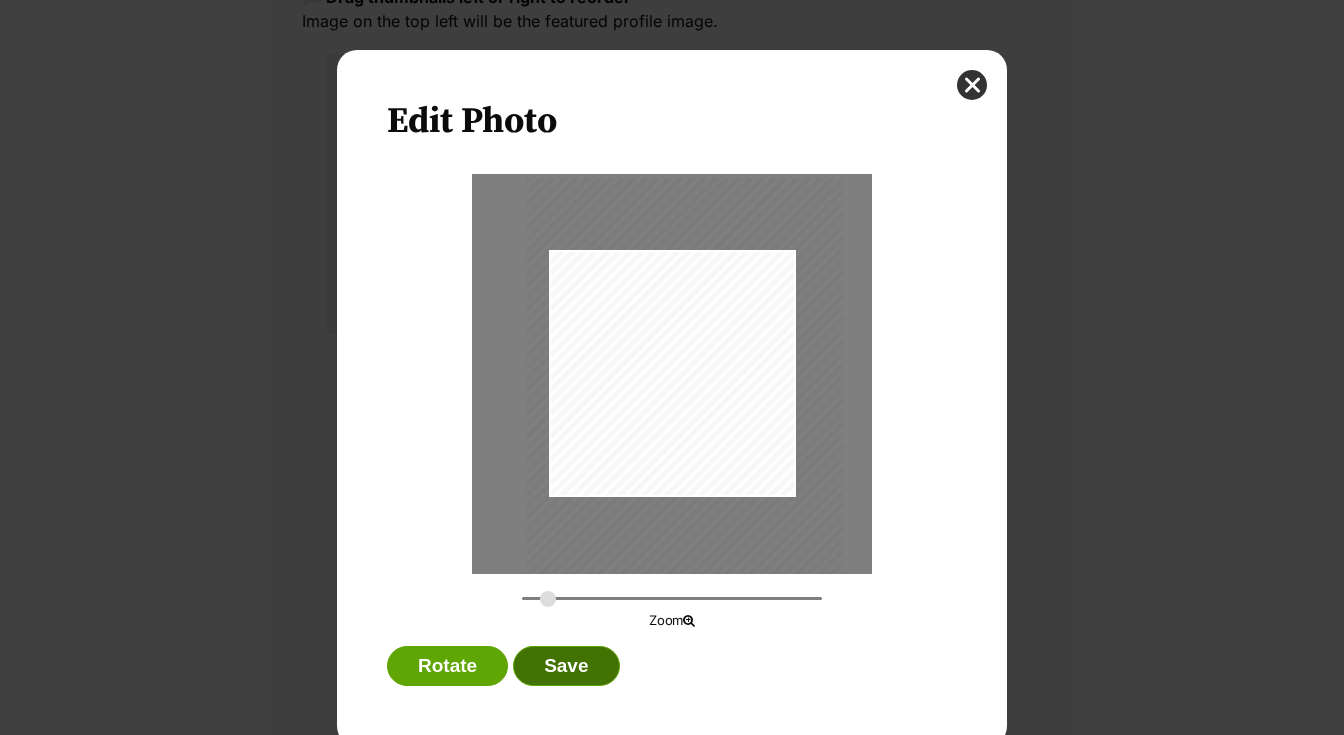 click on "Save" at bounding box center [566, 666] 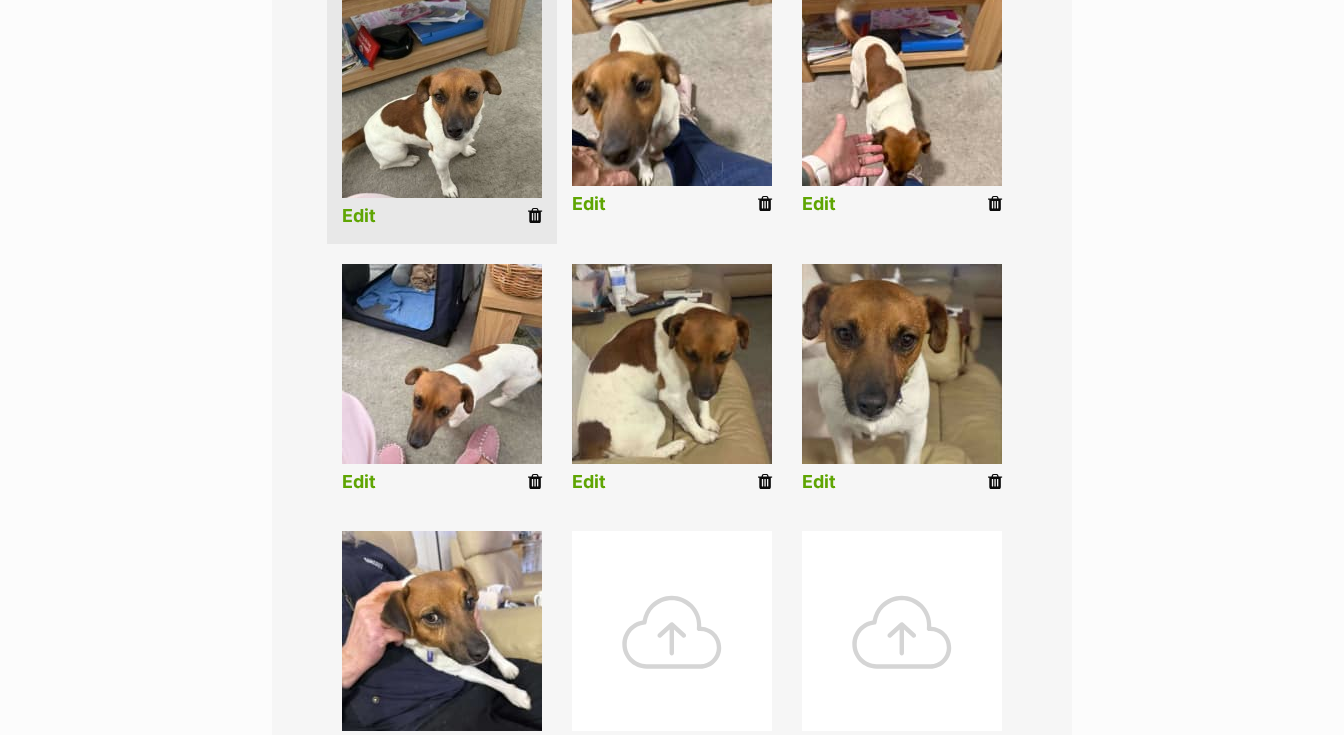 scroll, scrollTop: 553, scrollLeft: 0, axis: vertical 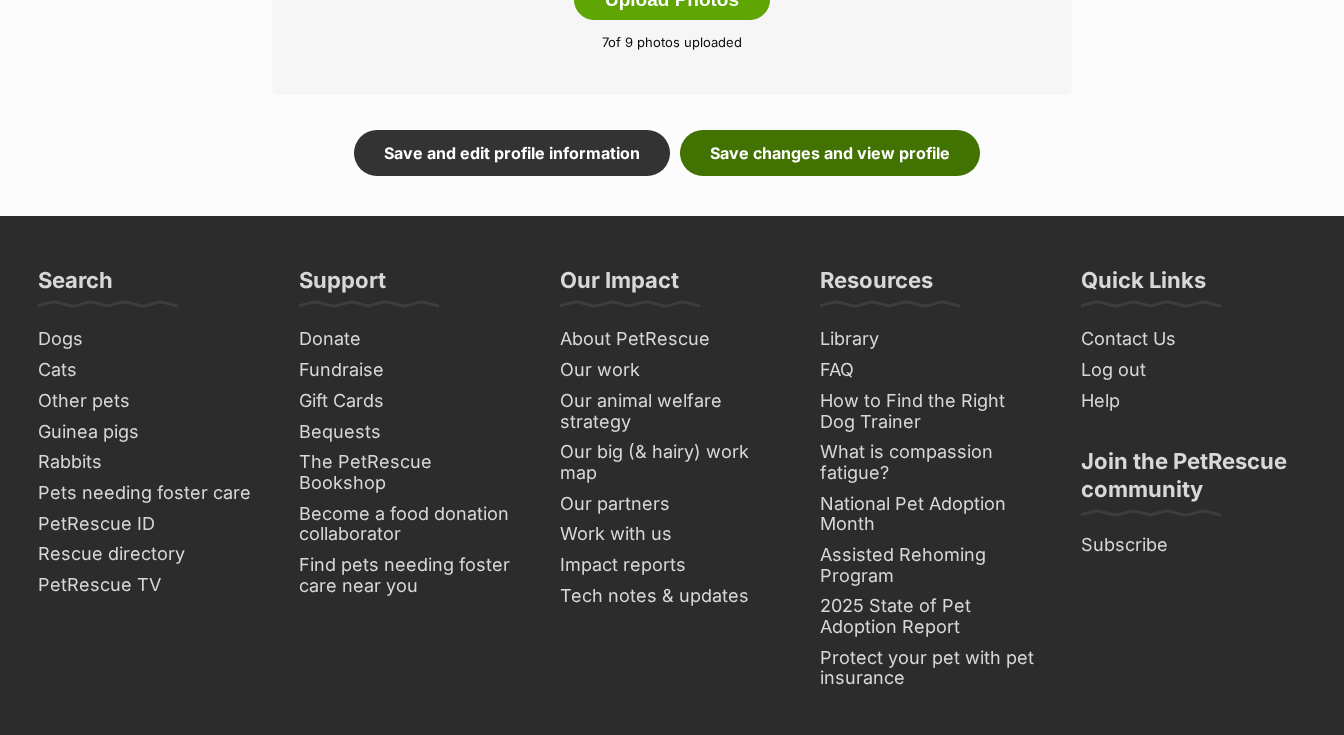 click on "Save changes and view profile" at bounding box center (830, 153) 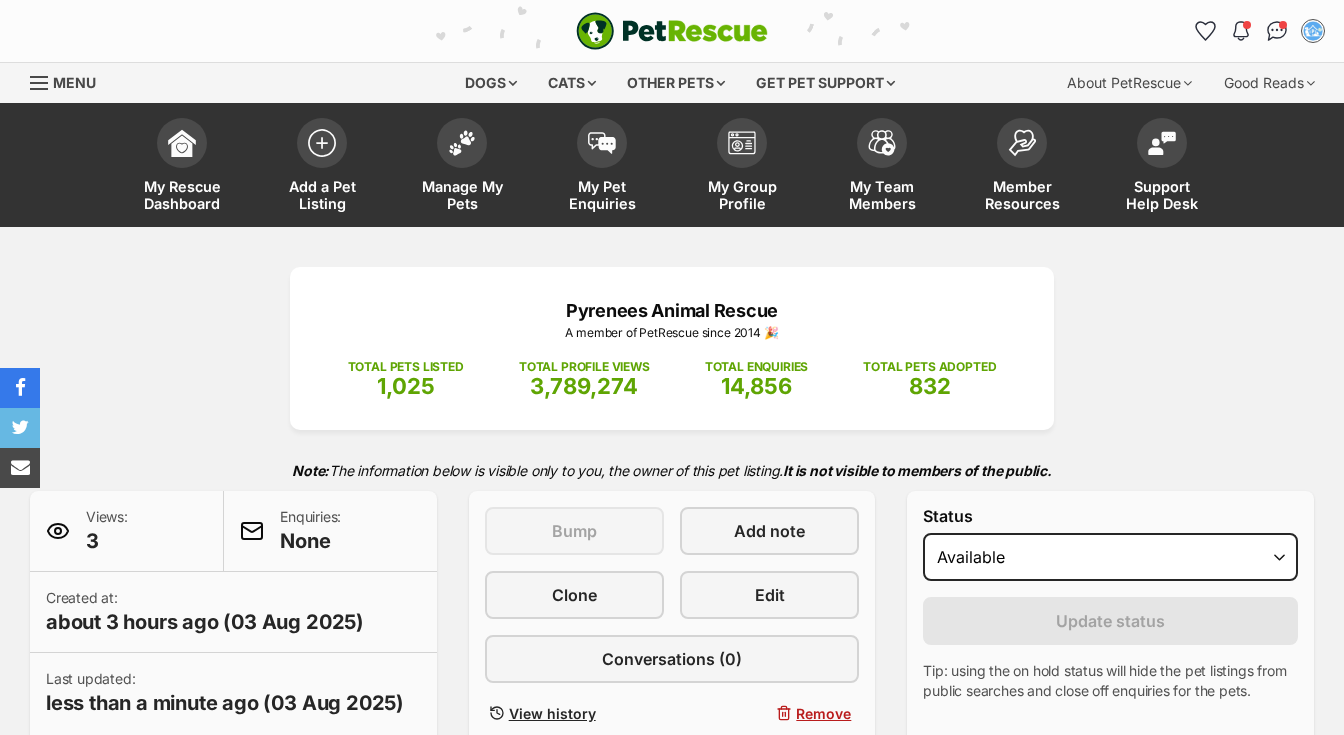 scroll, scrollTop: 0, scrollLeft: 0, axis: both 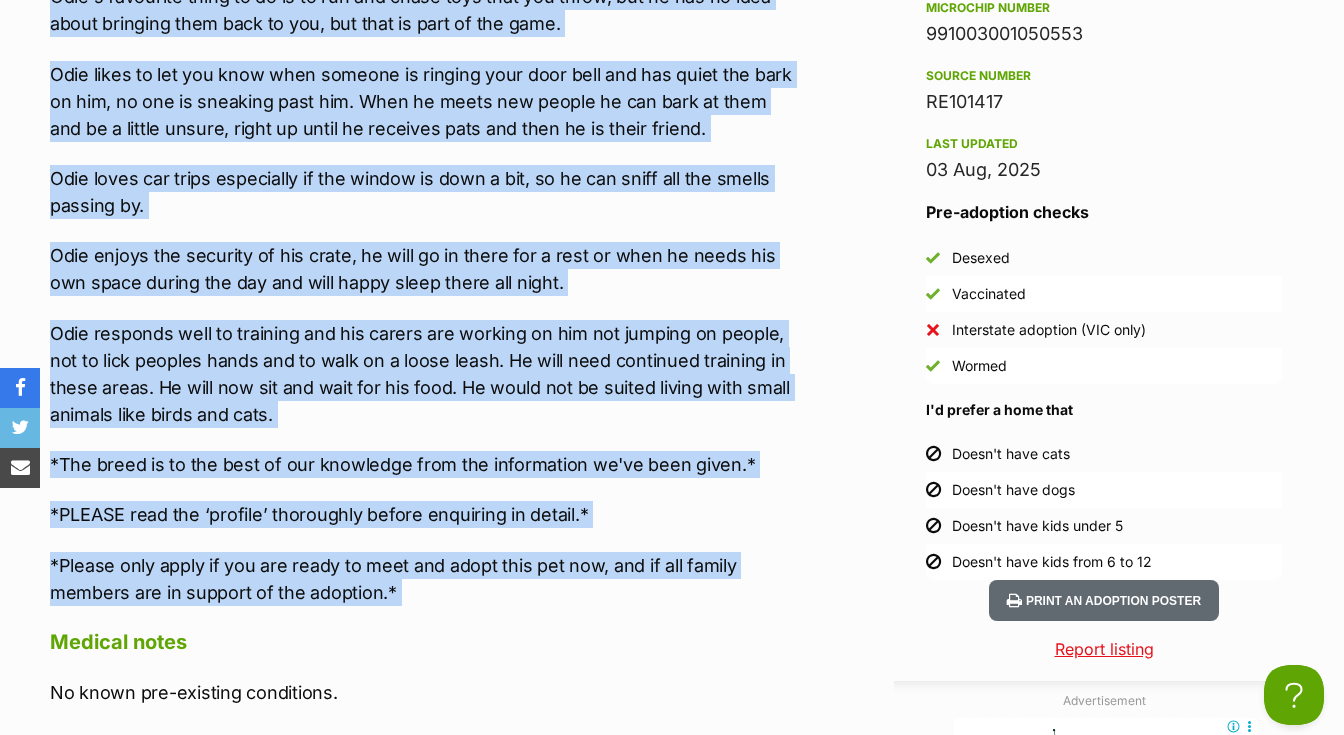 drag, startPoint x: 50, startPoint y: 342, endPoint x: 412, endPoint y: 608, distance: 449.22156 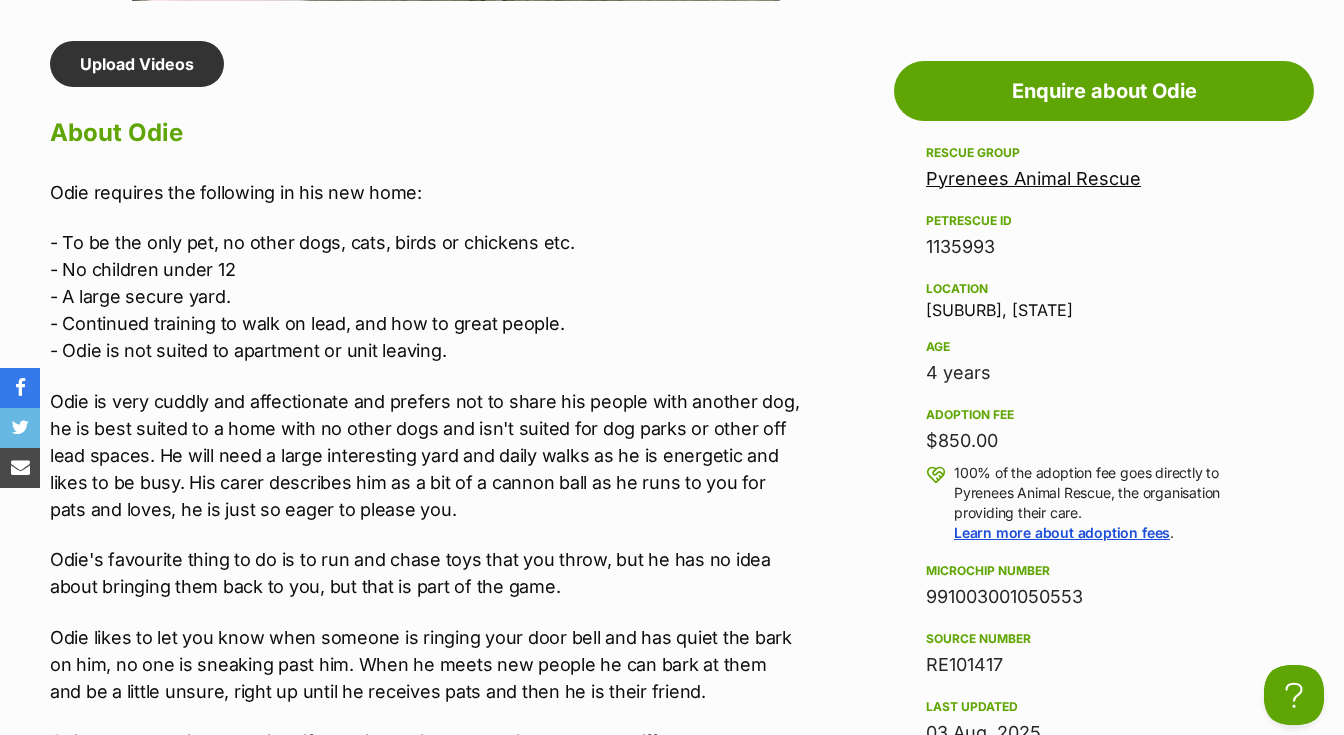scroll, scrollTop: 0, scrollLeft: 0, axis: both 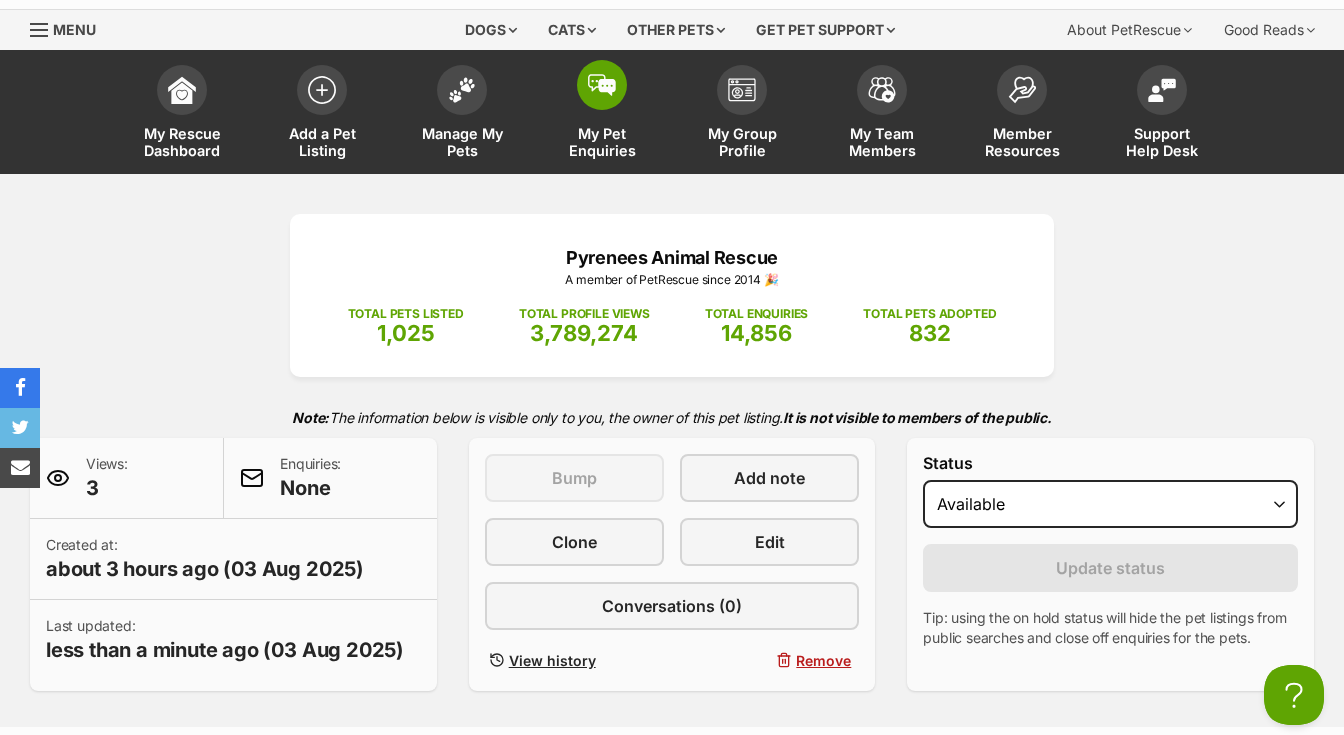 click at bounding box center (602, 85) 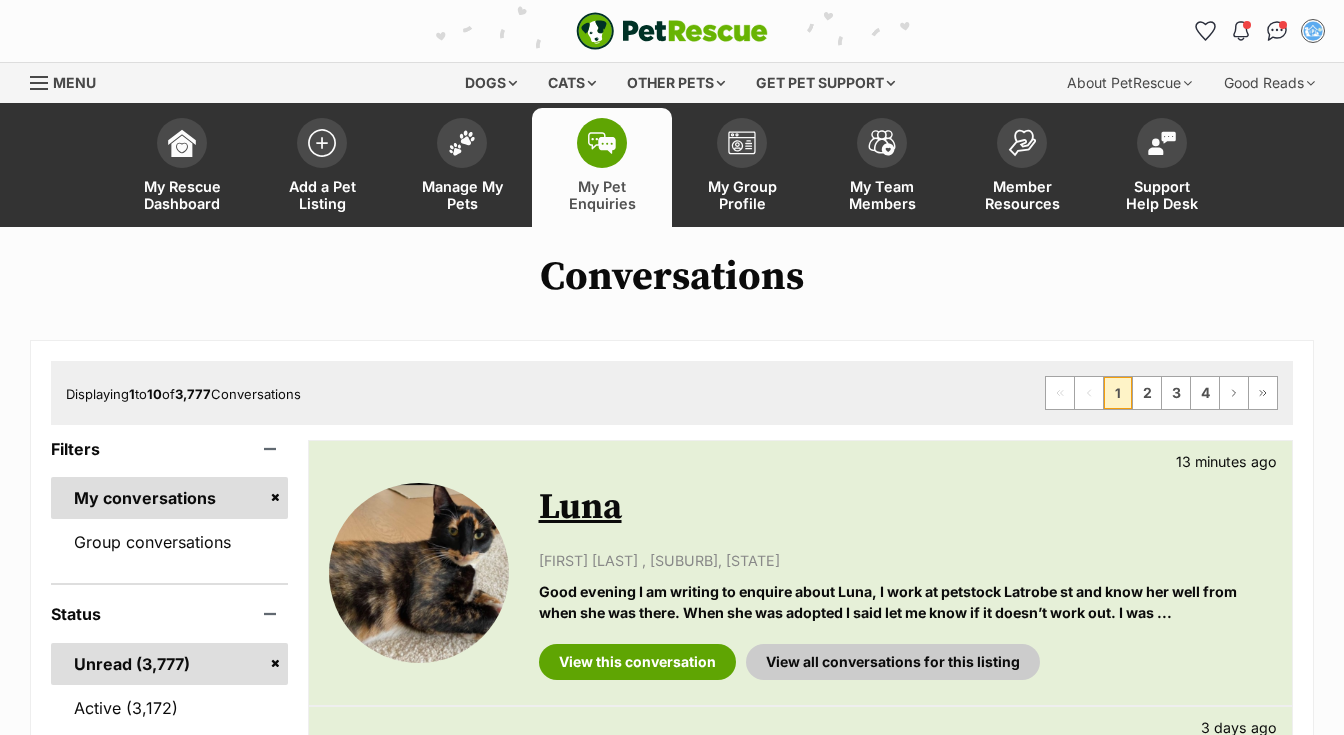 scroll, scrollTop: 0, scrollLeft: 0, axis: both 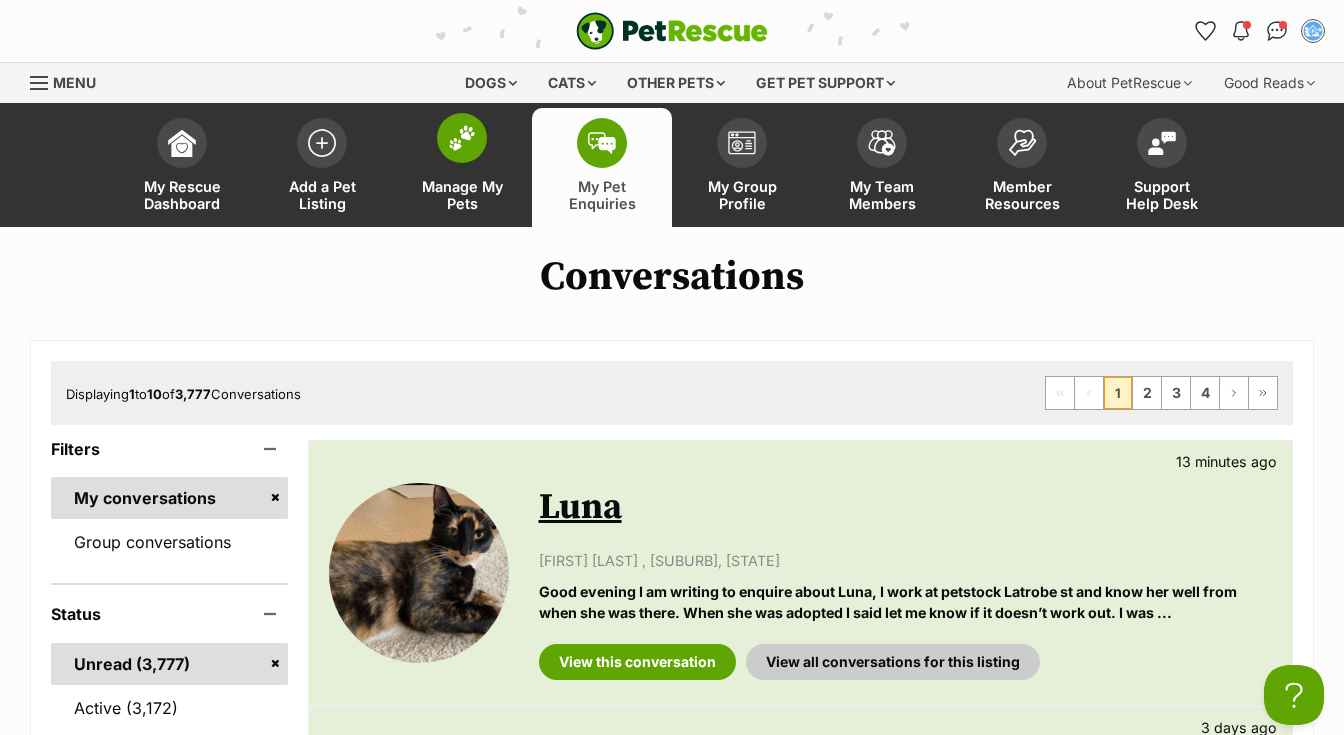 click at bounding box center (462, 138) 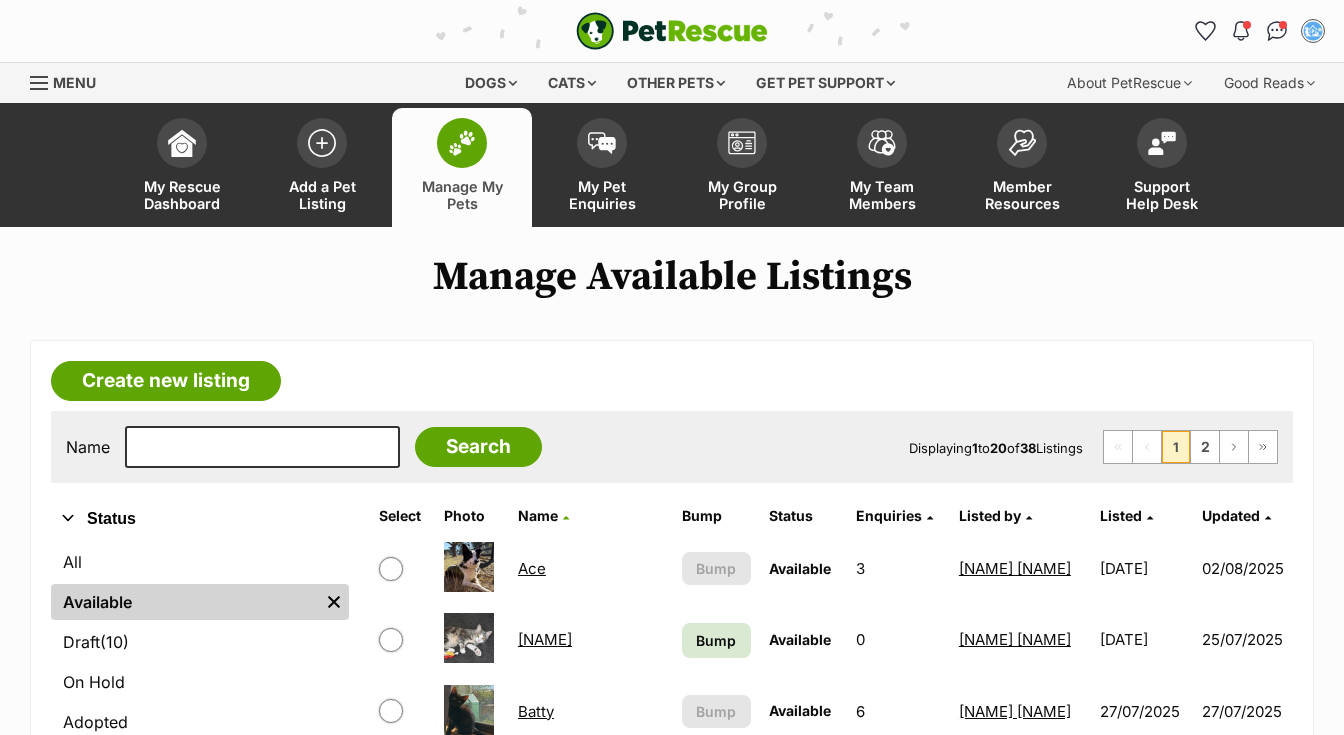 scroll, scrollTop: 0, scrollLeft: 0, axis: both 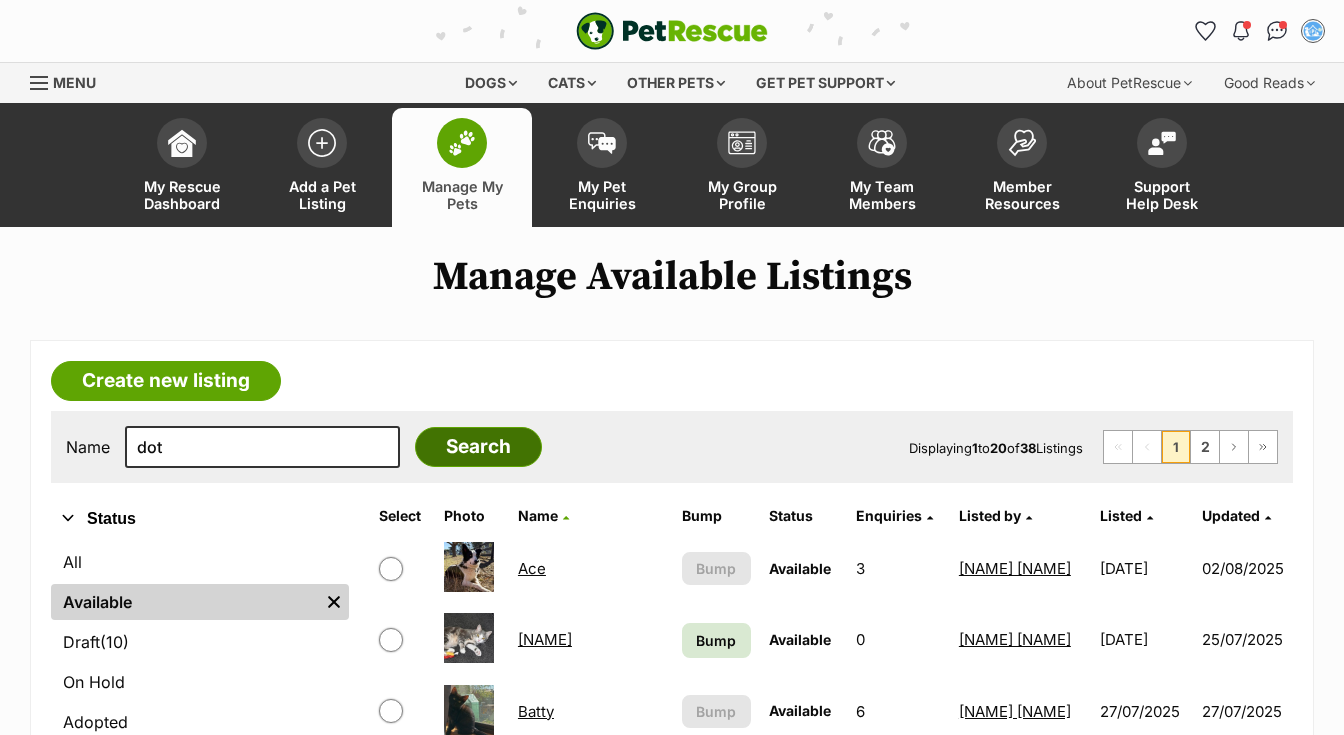 type on "dot" 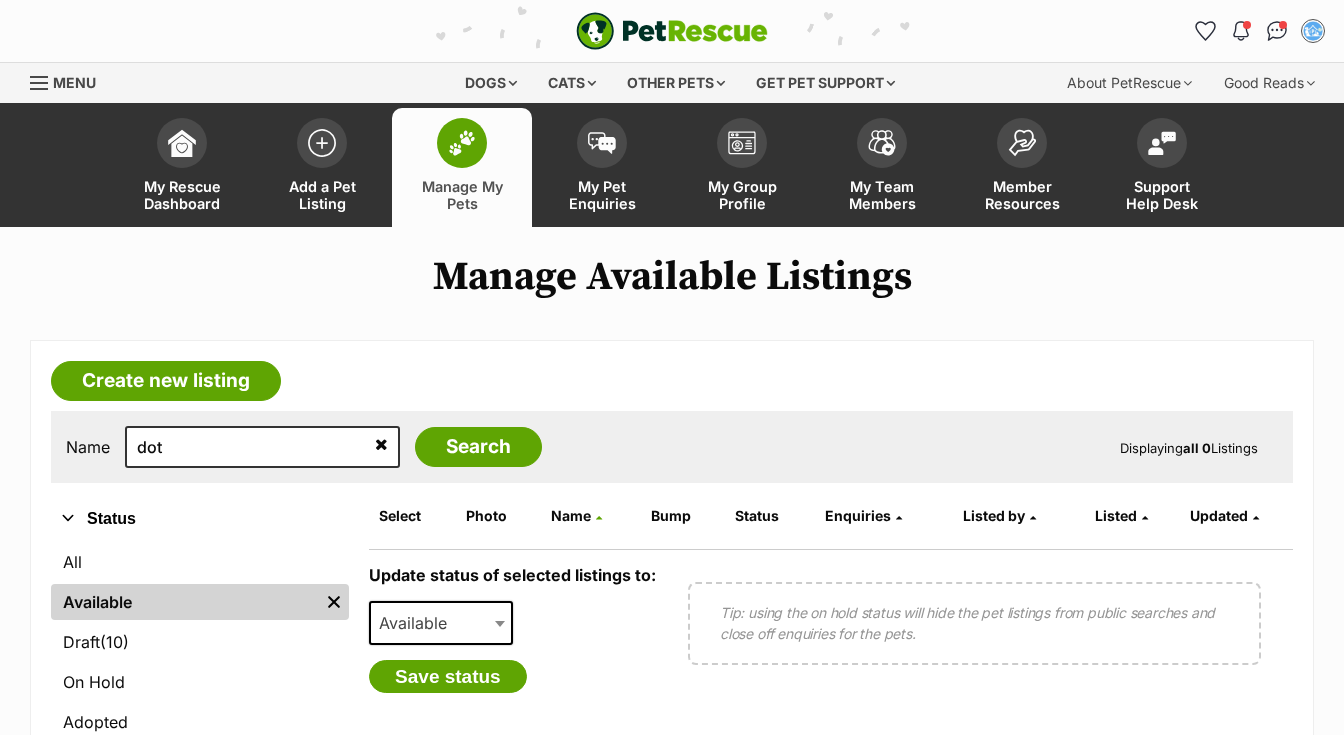scroll, scrollTop: 0, scrollLeft: 0, axis: both 